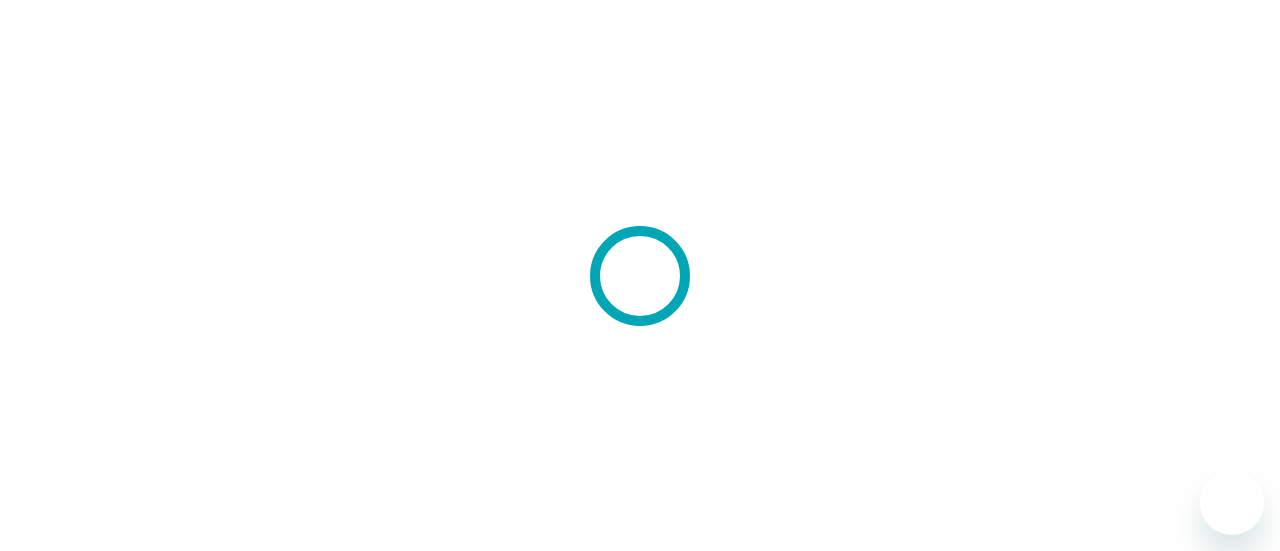 scroll, scrollTop: 0, scrollLeft: 0, axis: both 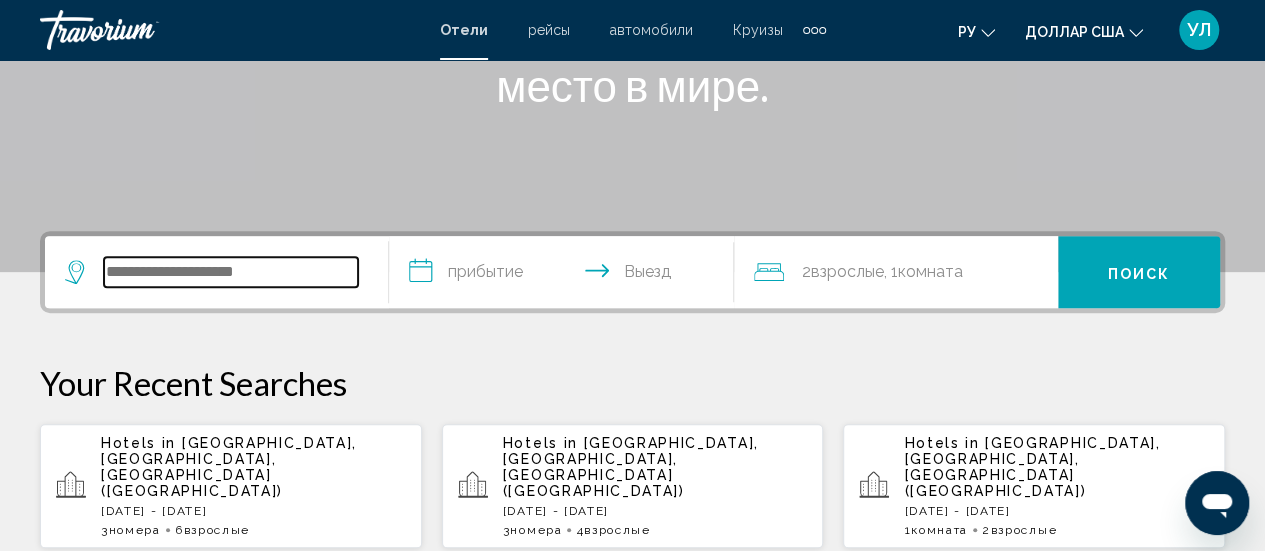 click at bounding box center (231, 272) 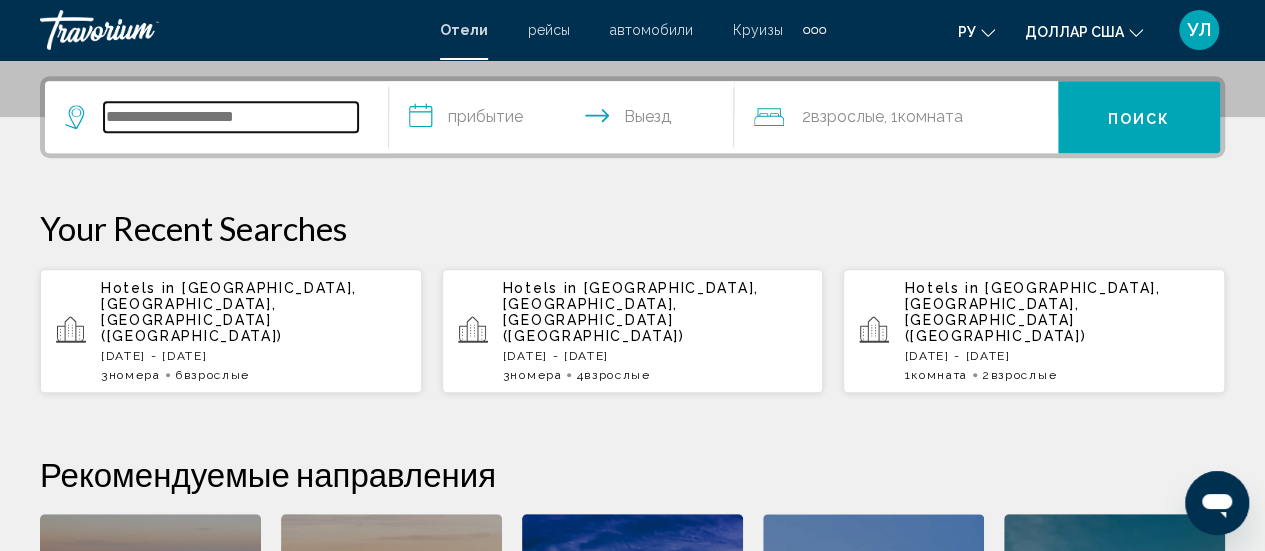 scroll, scrollTop: 494, scrollLeft: 0, axis: vertical 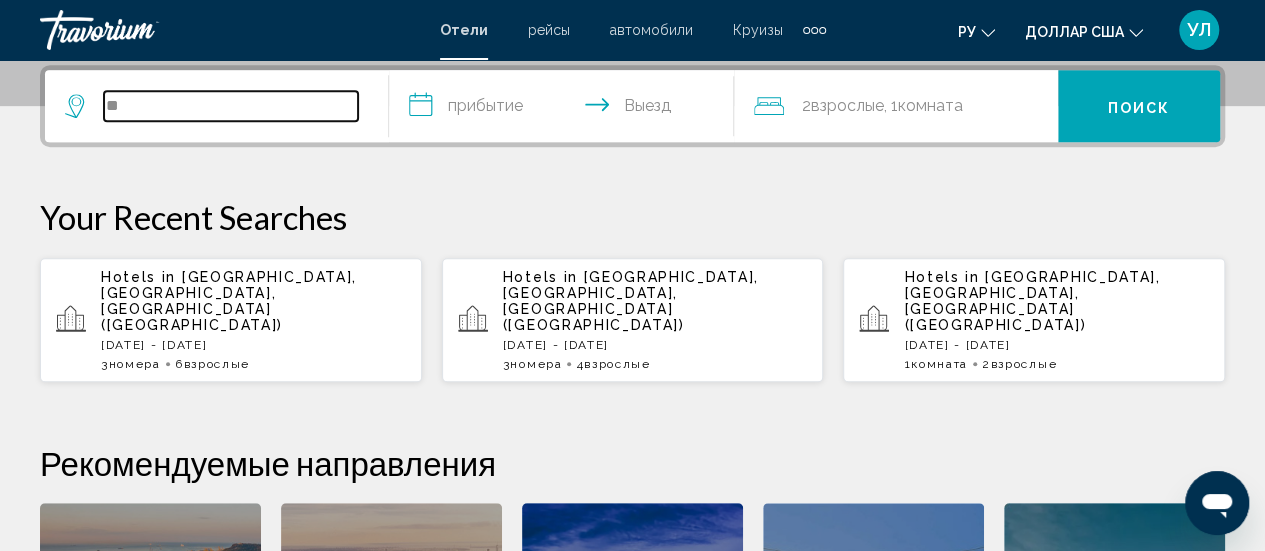 type on "*" 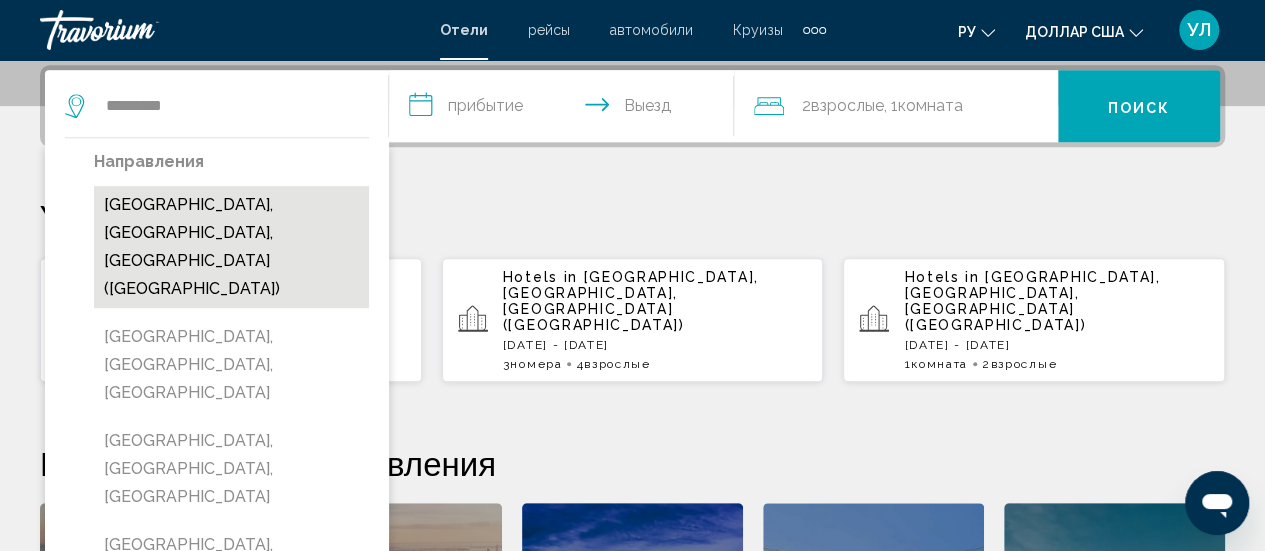 click on "[GEOGRAPHIC_DATA], [GEOGRAPHIC_DATA], [GEOGRAPHIC_DATA] ([GEOGRAPHIC_DATA])" at bounding box center (231, 247) 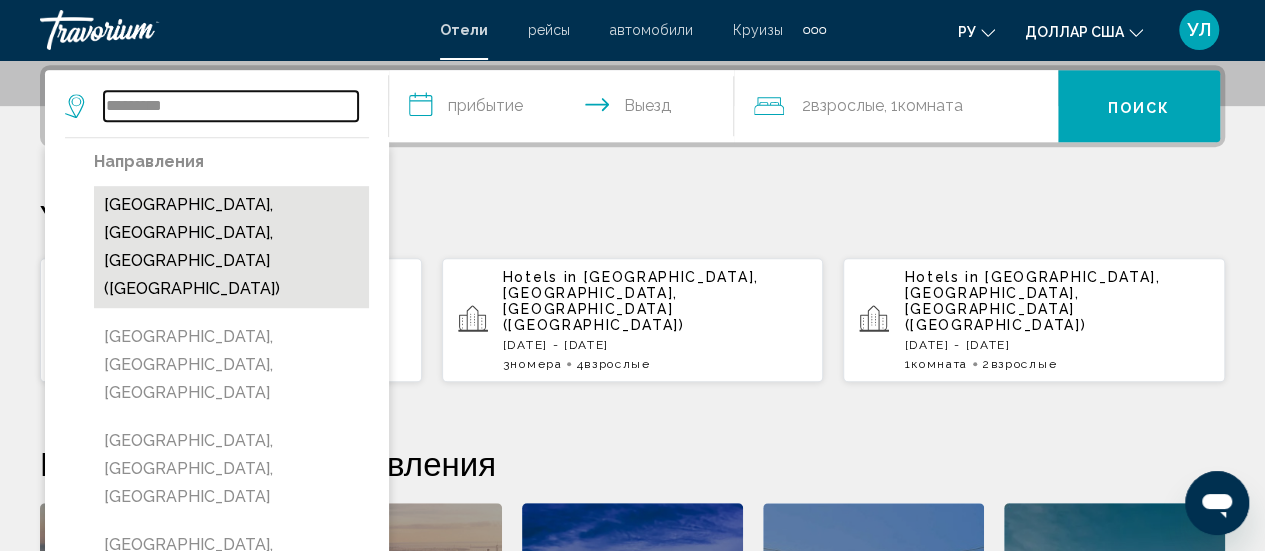 type on "**********" 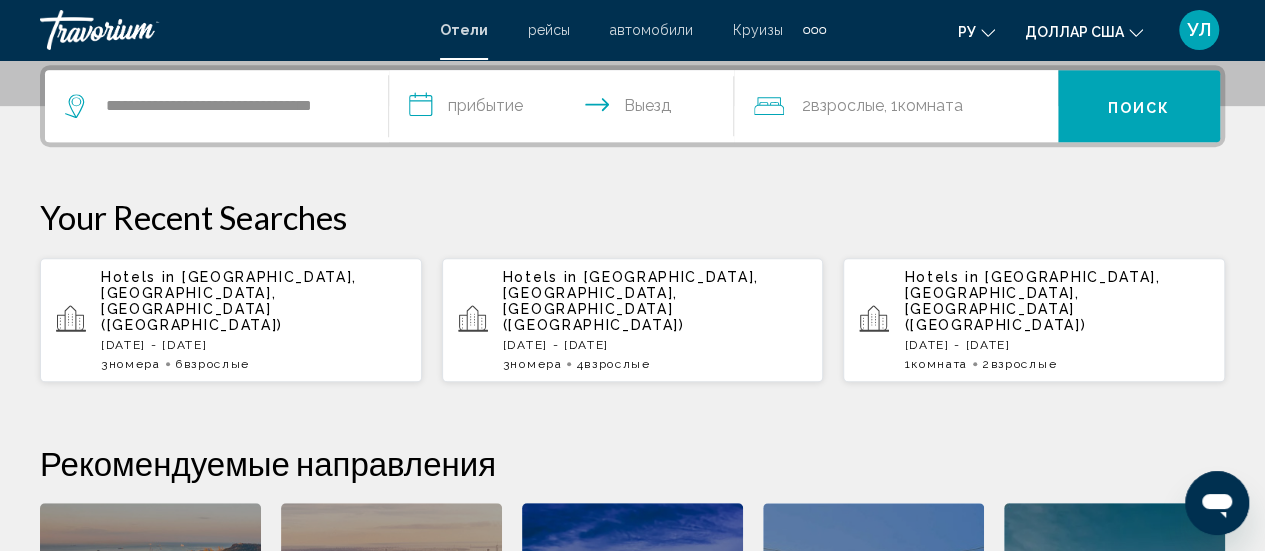 click on "**********" at bounding box center (565, 109) 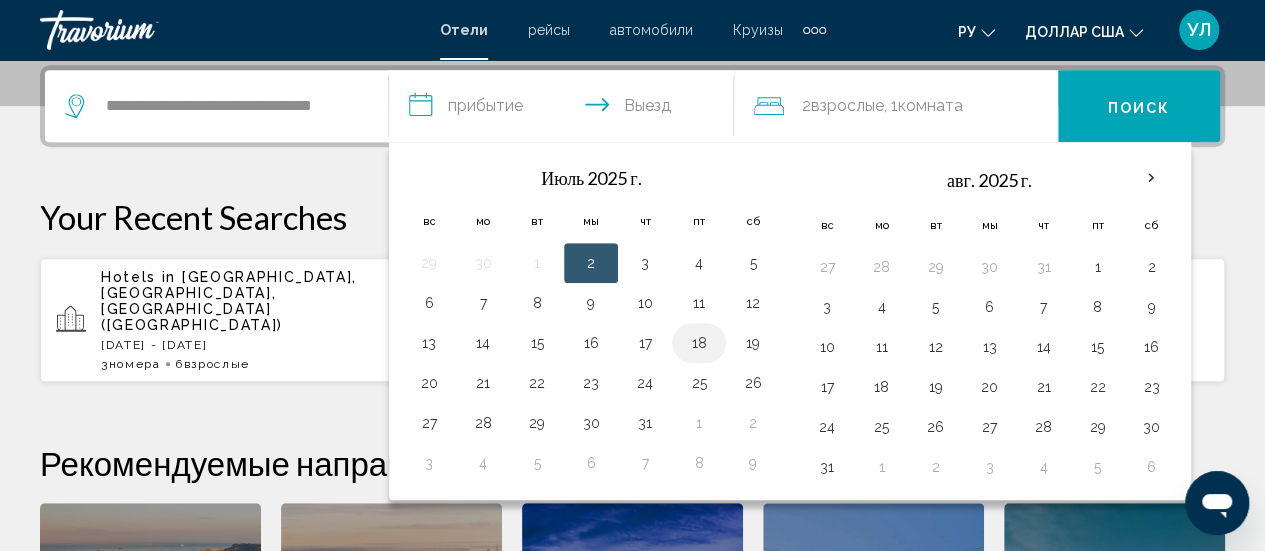 click on "18" at bounding box center (699, 343) 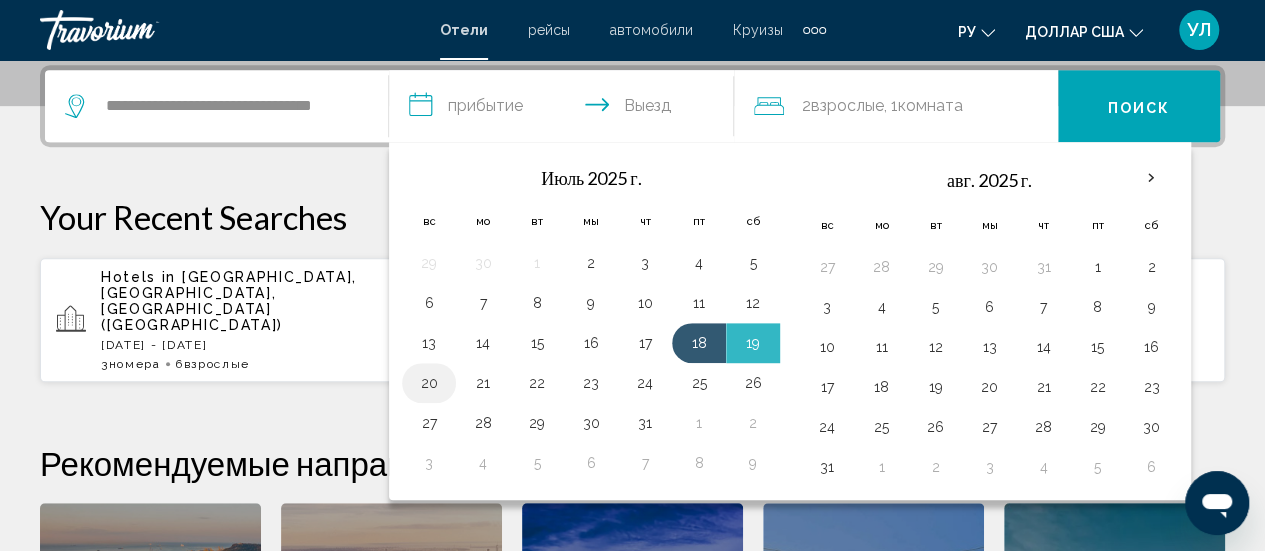 click on "20" at bounding box center [429, 383] 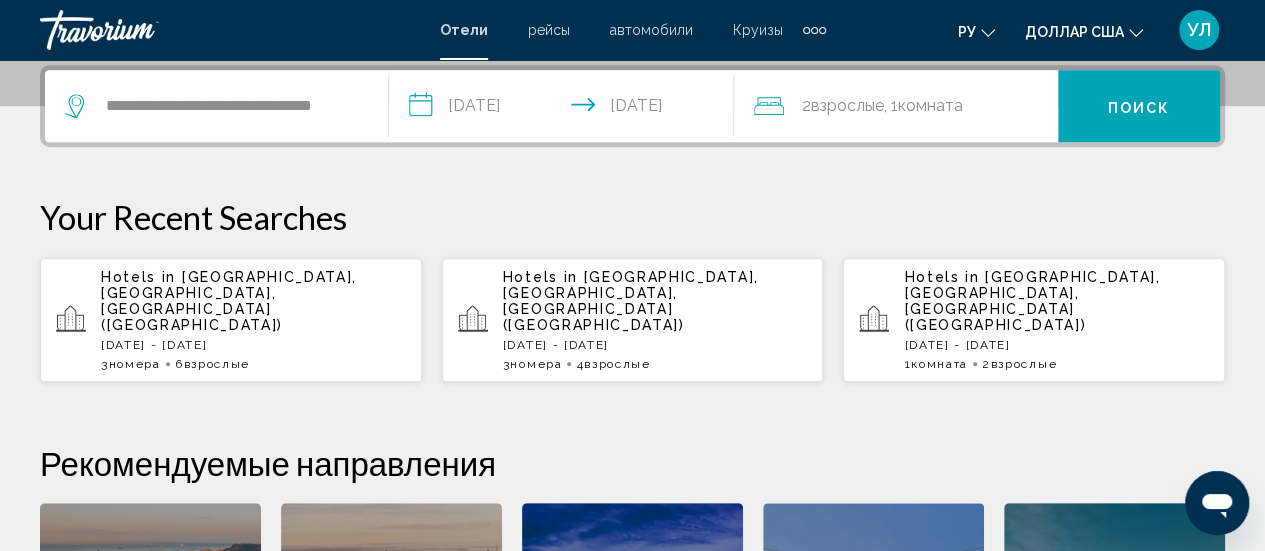 click on "Комната" 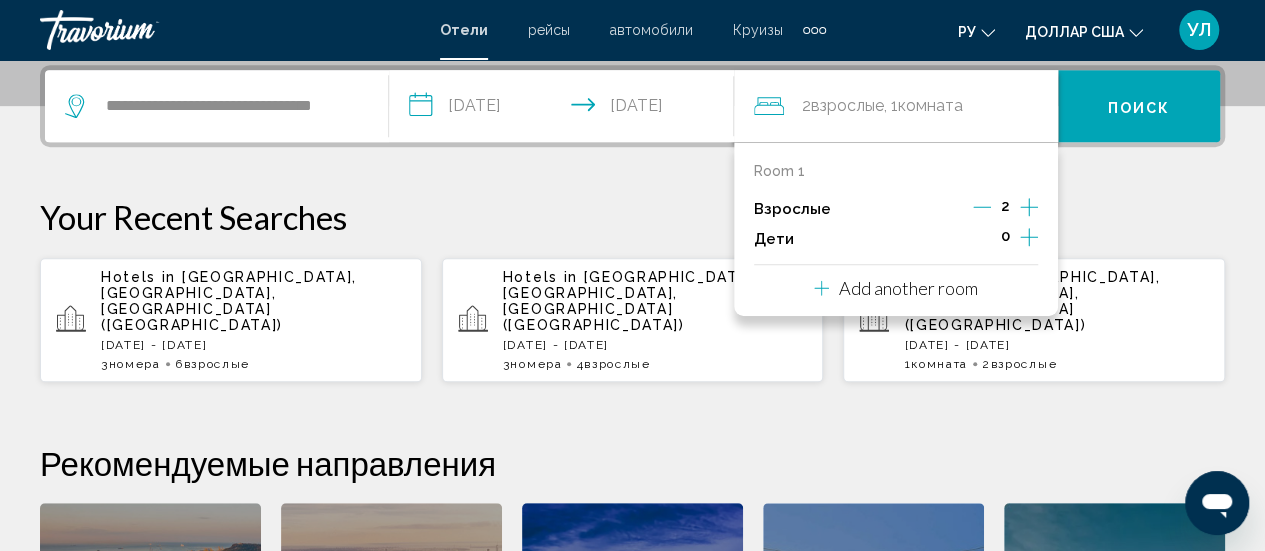 click on "**********" at bounding box center (632, 432) 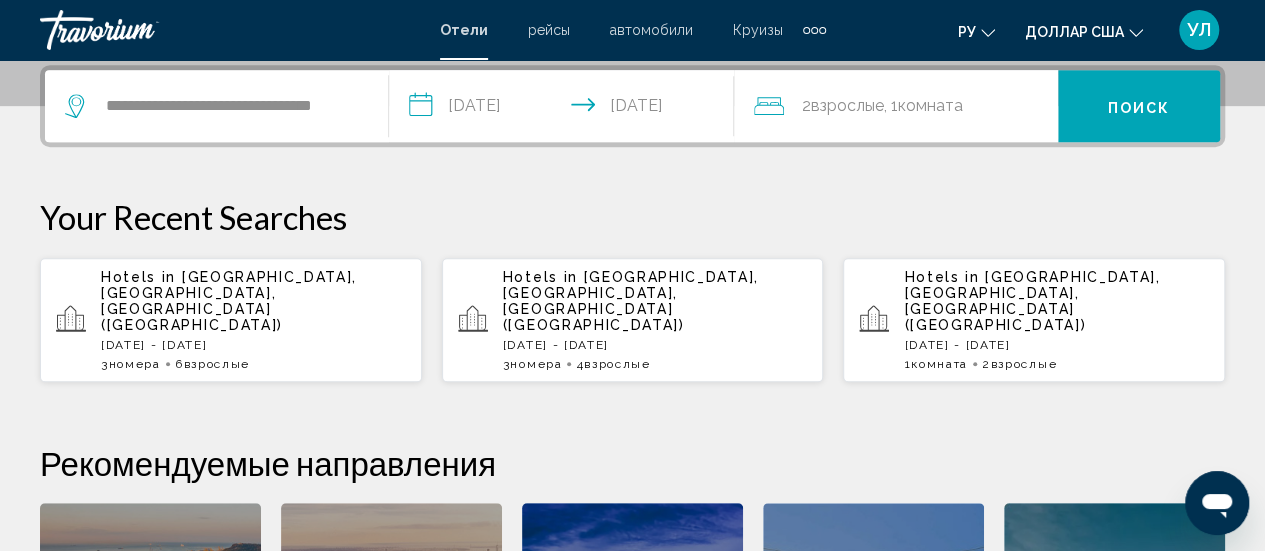 click on "2  Взрослые взрослый , 1  Комната номера" 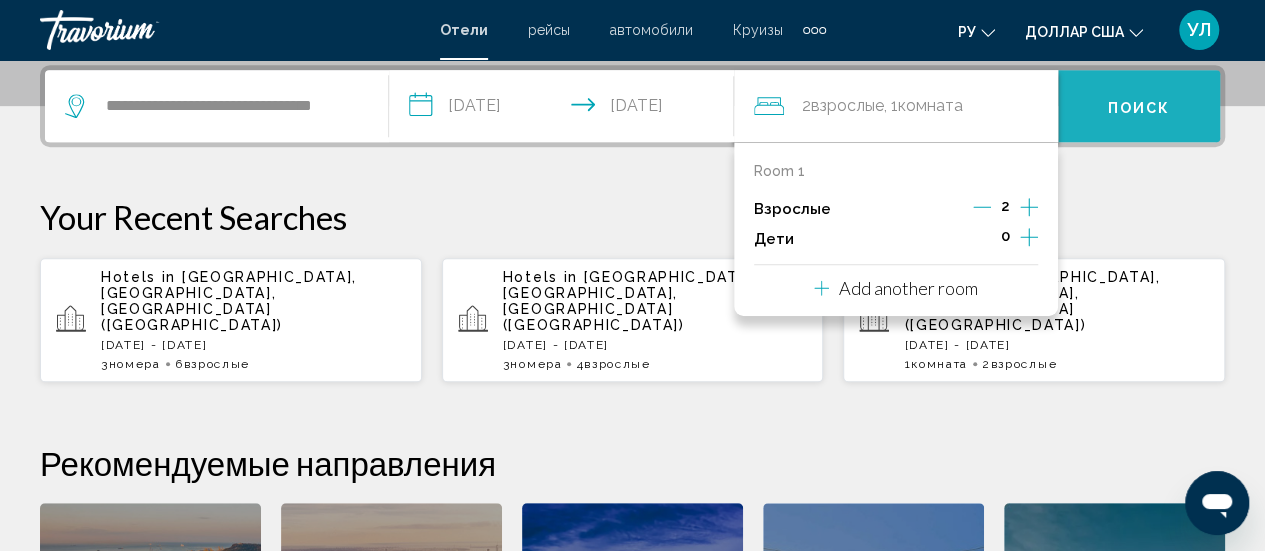 click on "Поиск" at bounding box center [1139, 107] 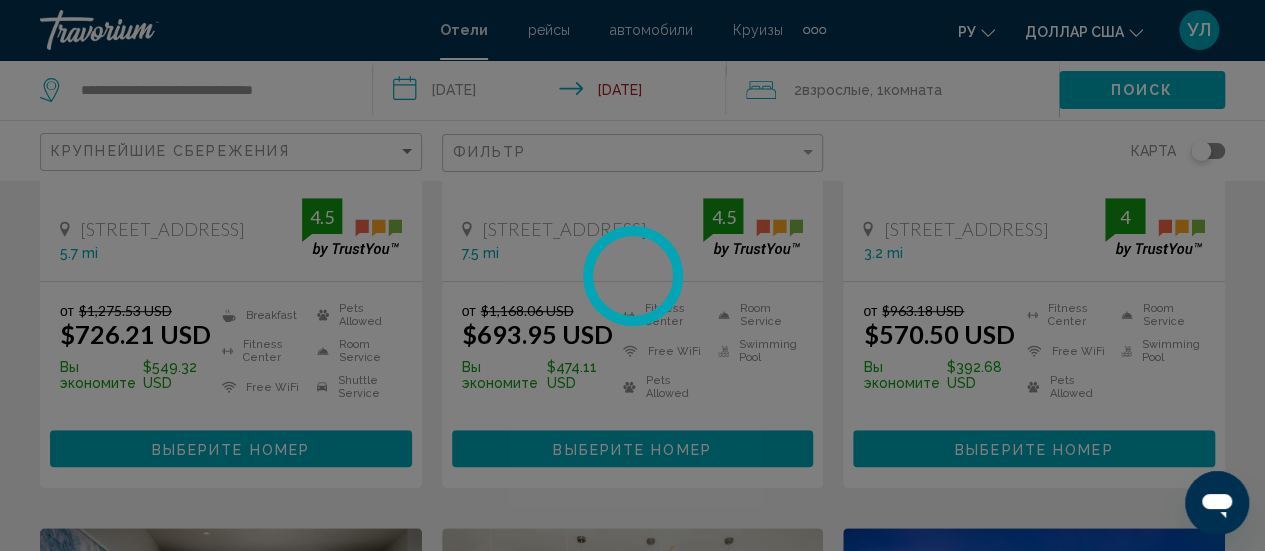 scroll, scrollTop: 0, scrollLeft: 0, axis: both 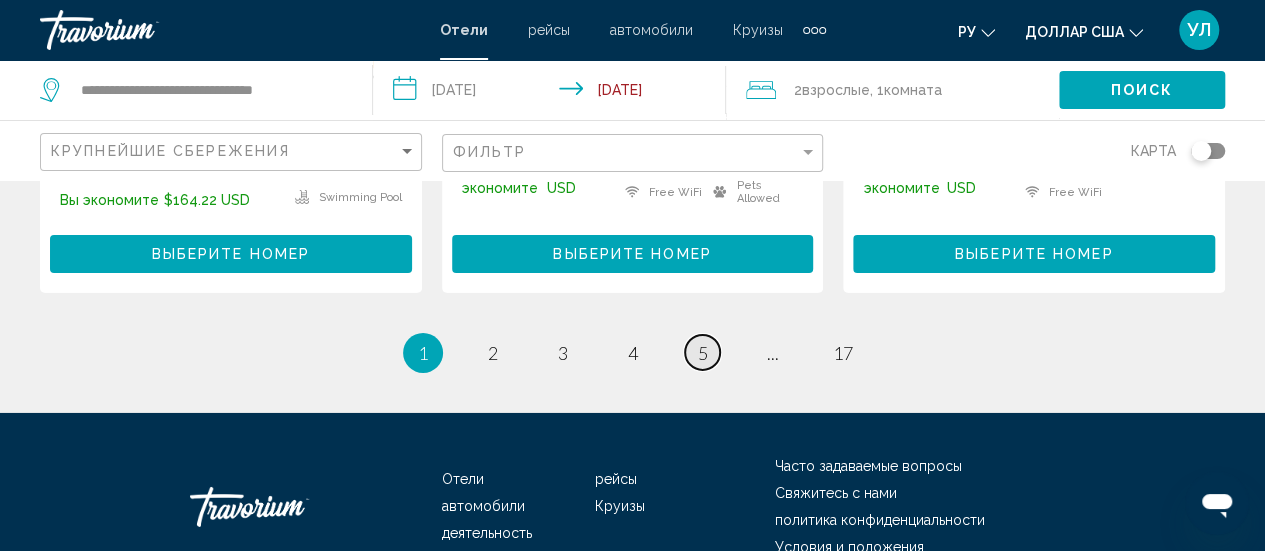click on "5" at bounding box center (703, 353) 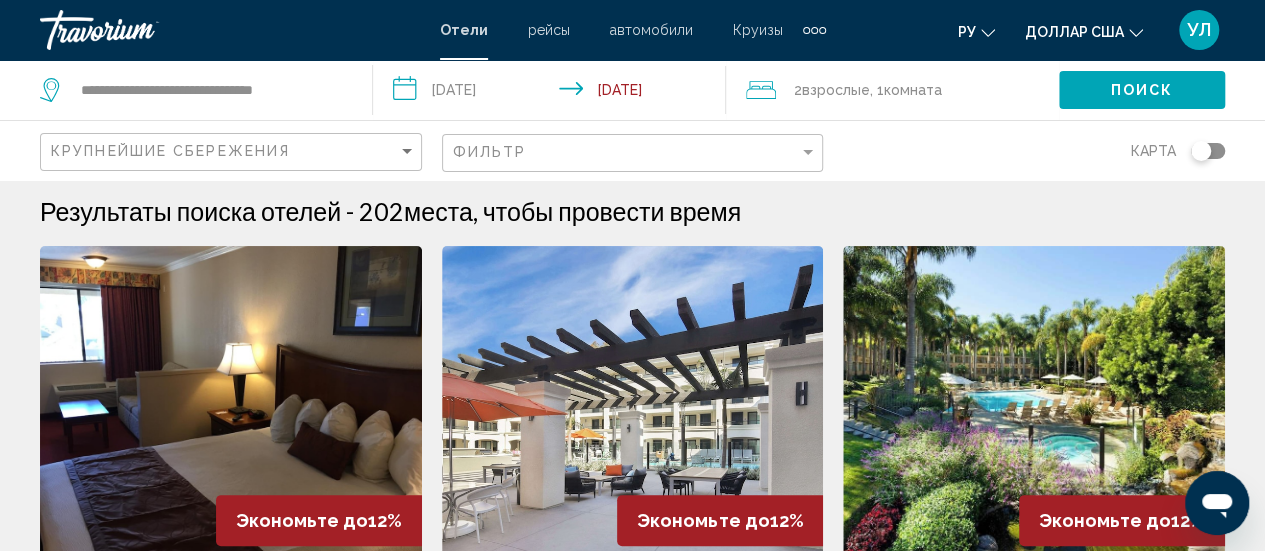scroll, scrollTop: 0, scrollLeft: 0, axis: both 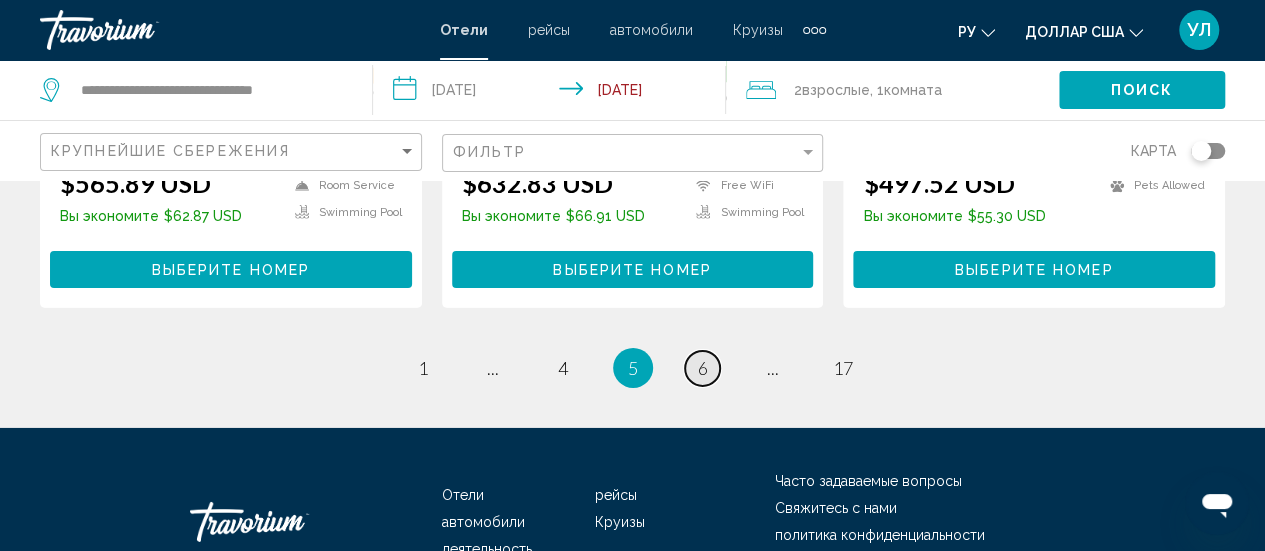 click on "6" at bounding box center (703, 368) 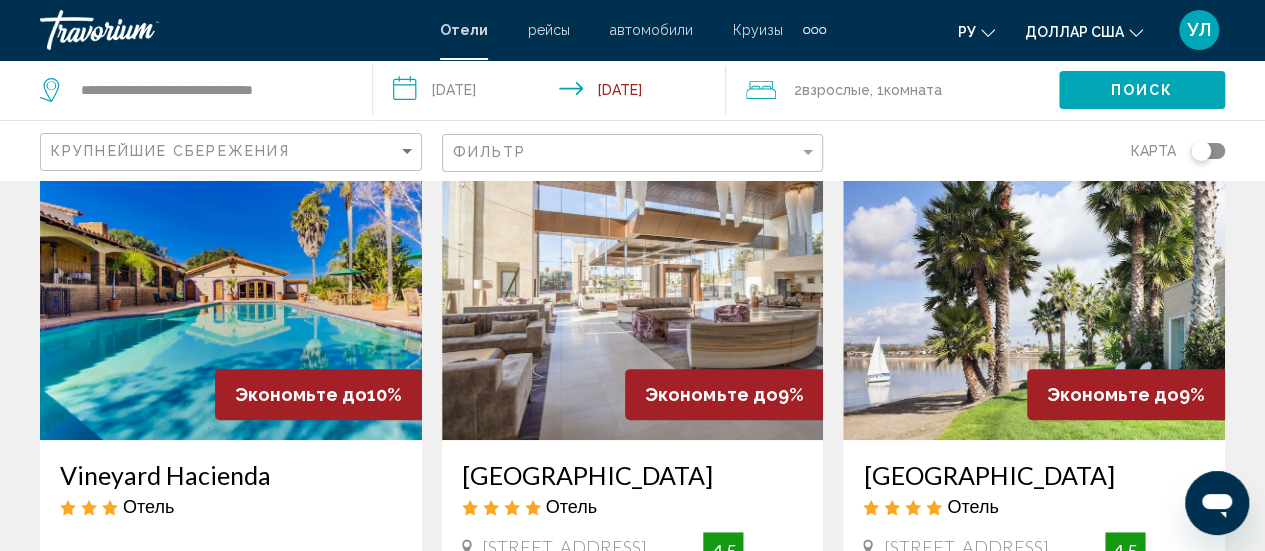scroll, scrollTop: 0, scrollLeft: 0, axis: both 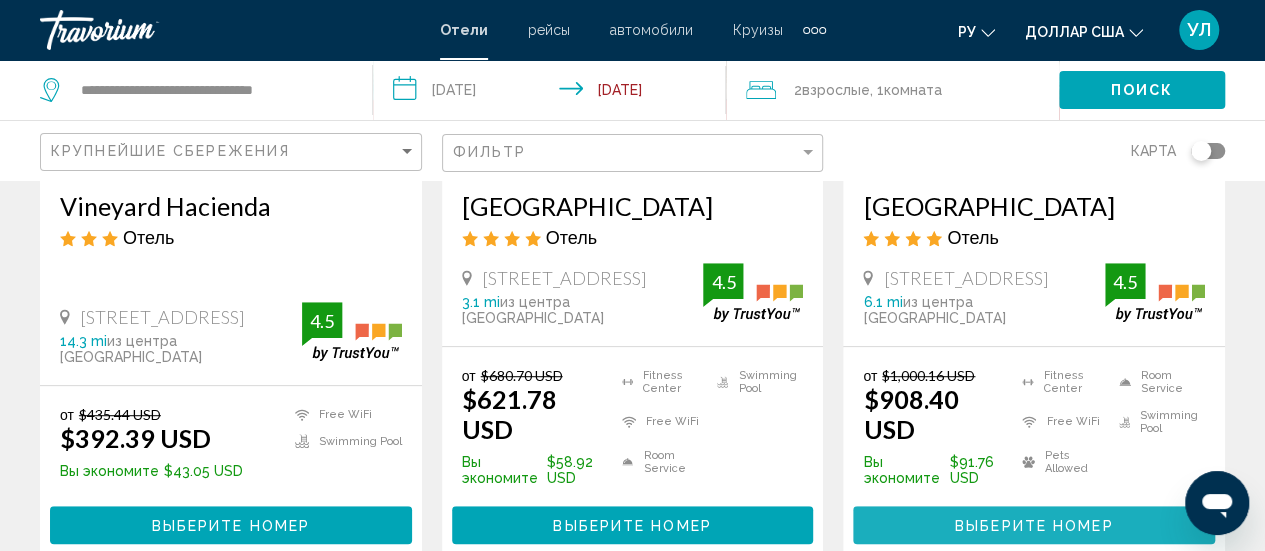 click on "Выберите номер" at bounding box center (1034, 526) 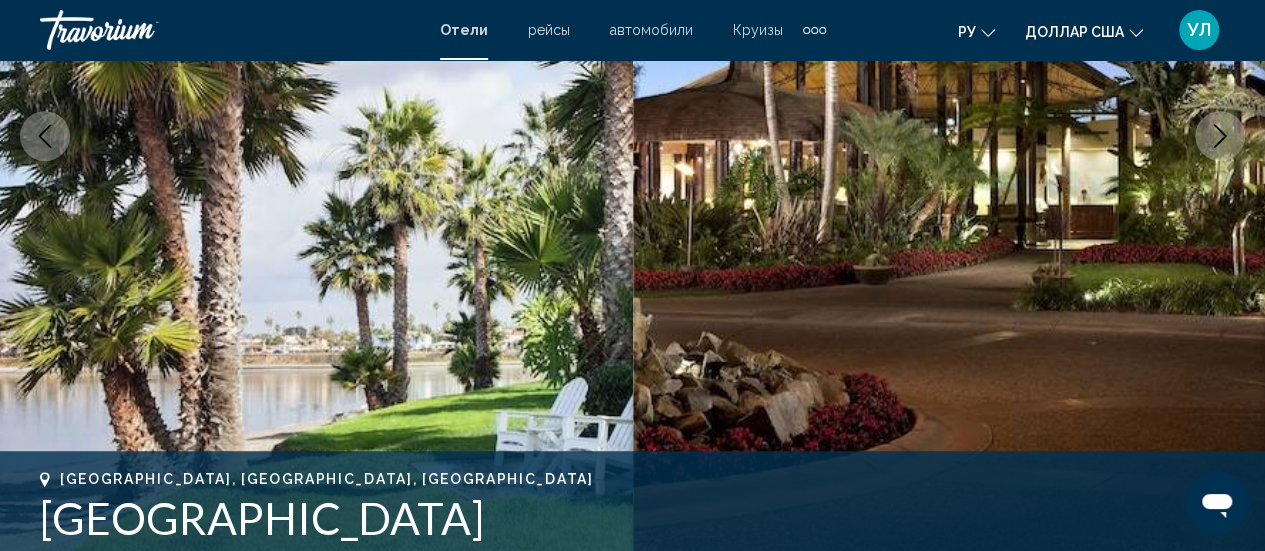 scroll, scrollTop: 259, scrollLeft: 0, axis: vertical 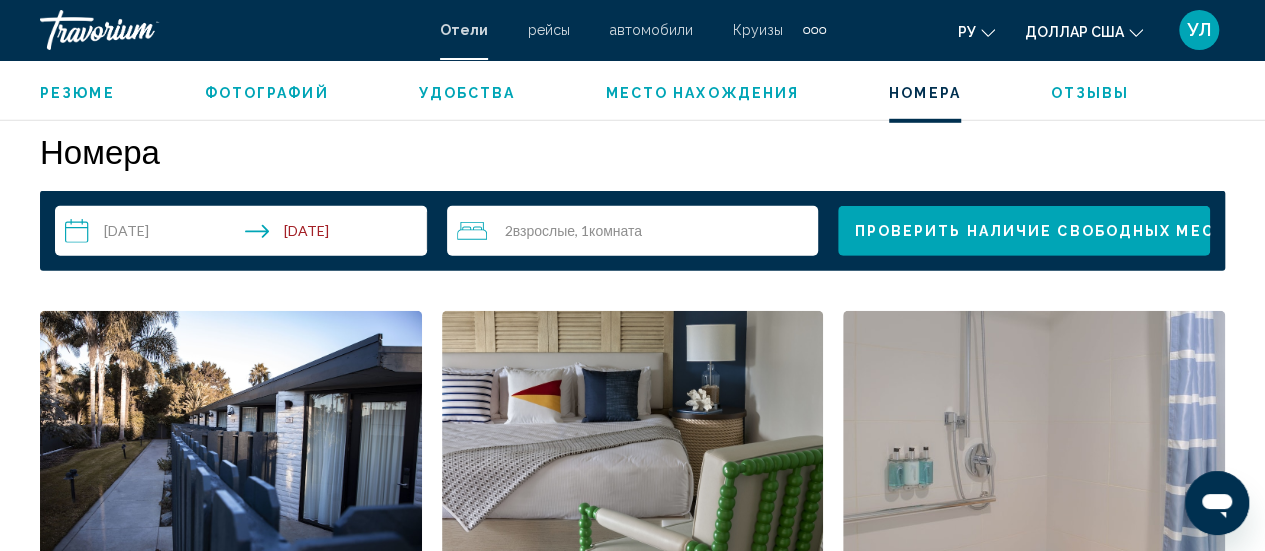 click on "2  Взрослый Взрослые , 1  Комната номера" at bounding box center (638, 231) 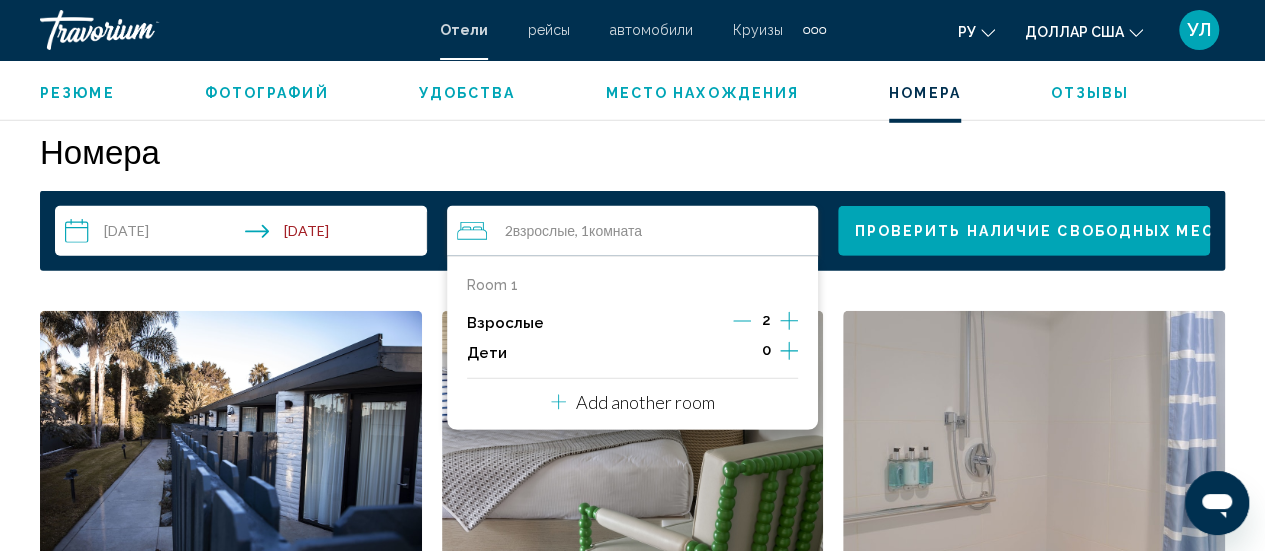 click on "Add another room" at bounding box center [645, 402] 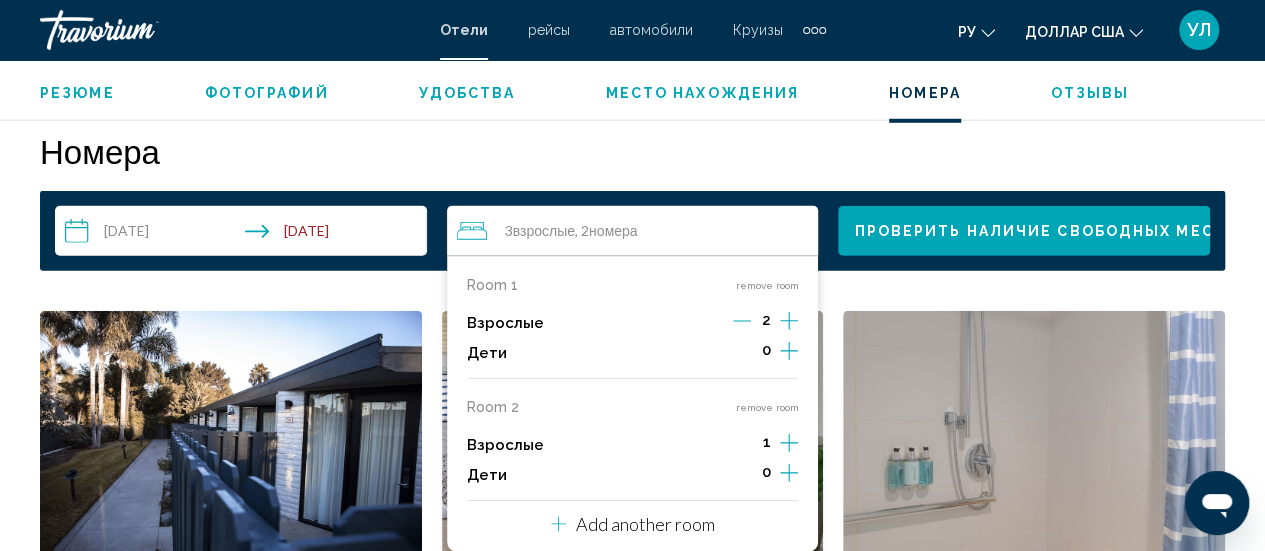 click 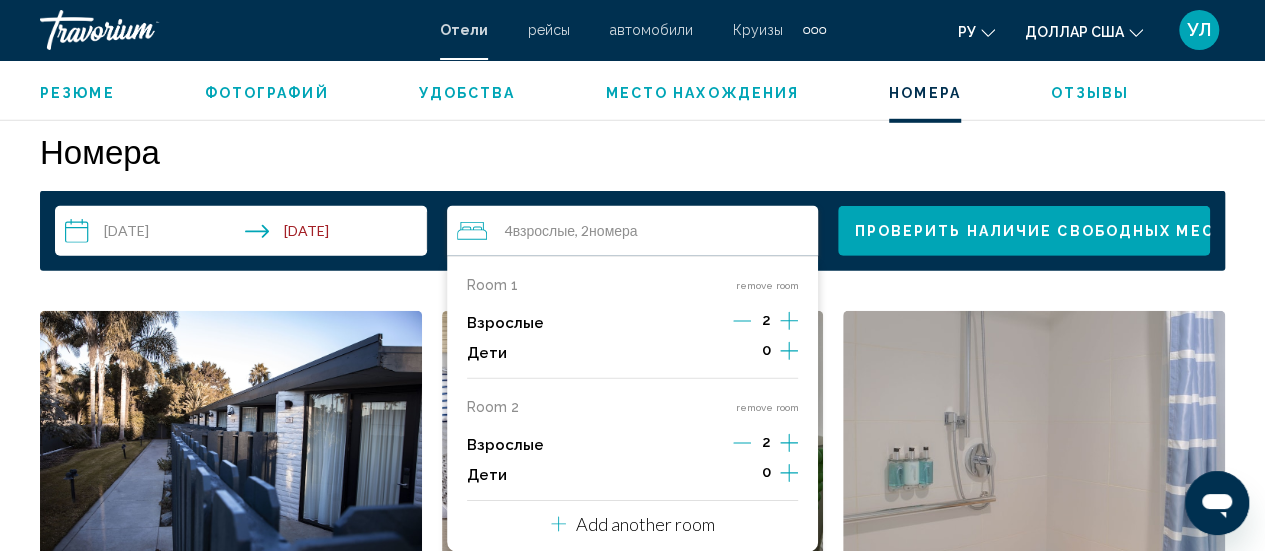 click on "Add another room" at bounding box center [645, 524] 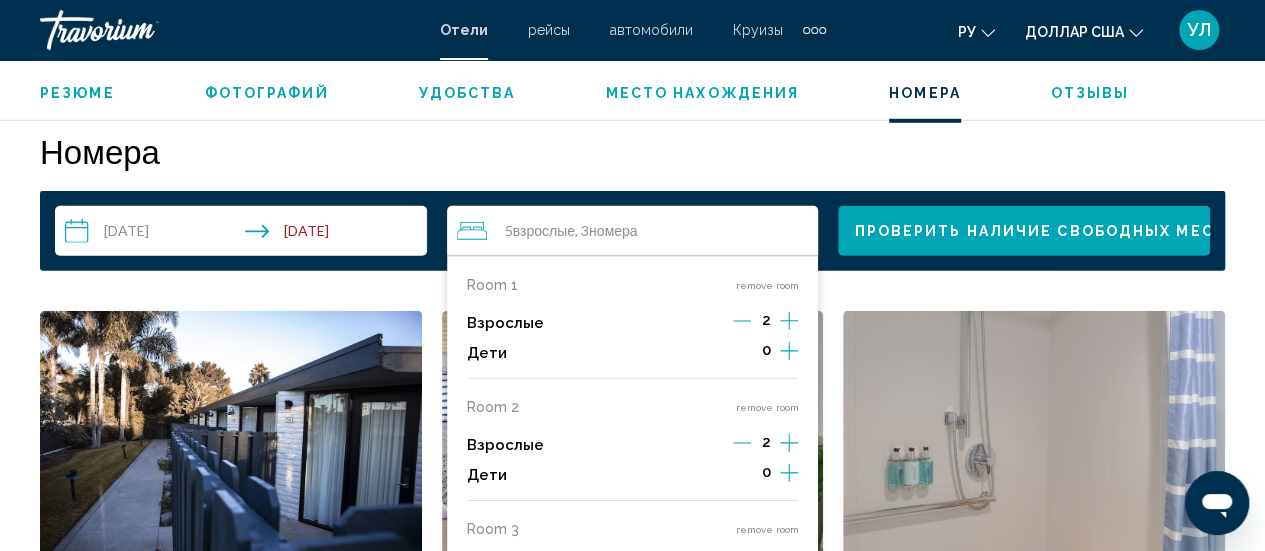 scroll, scrollTop: 2992, scrollLeft: 0, axis: vertical 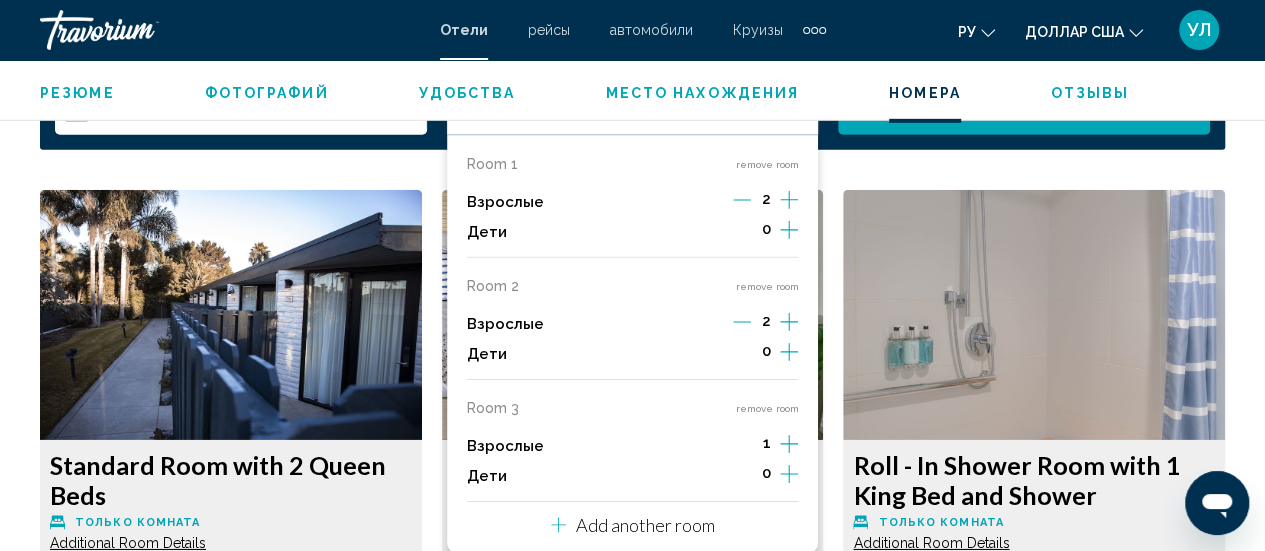 click 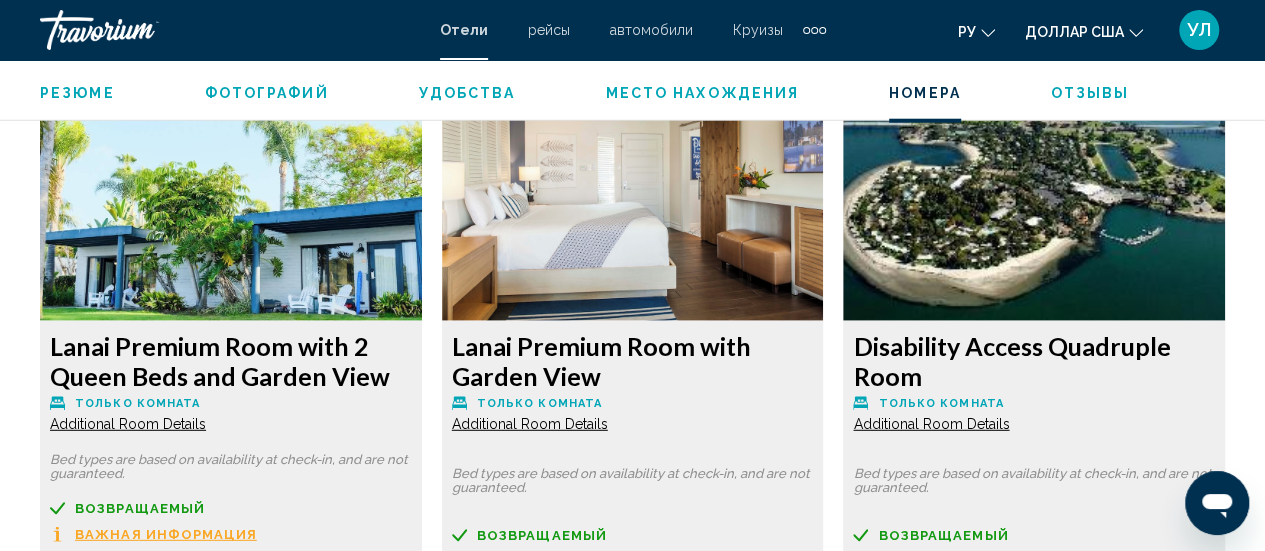scroll, scrollTop: 6346, scrollLeft: 0, axis: vertical 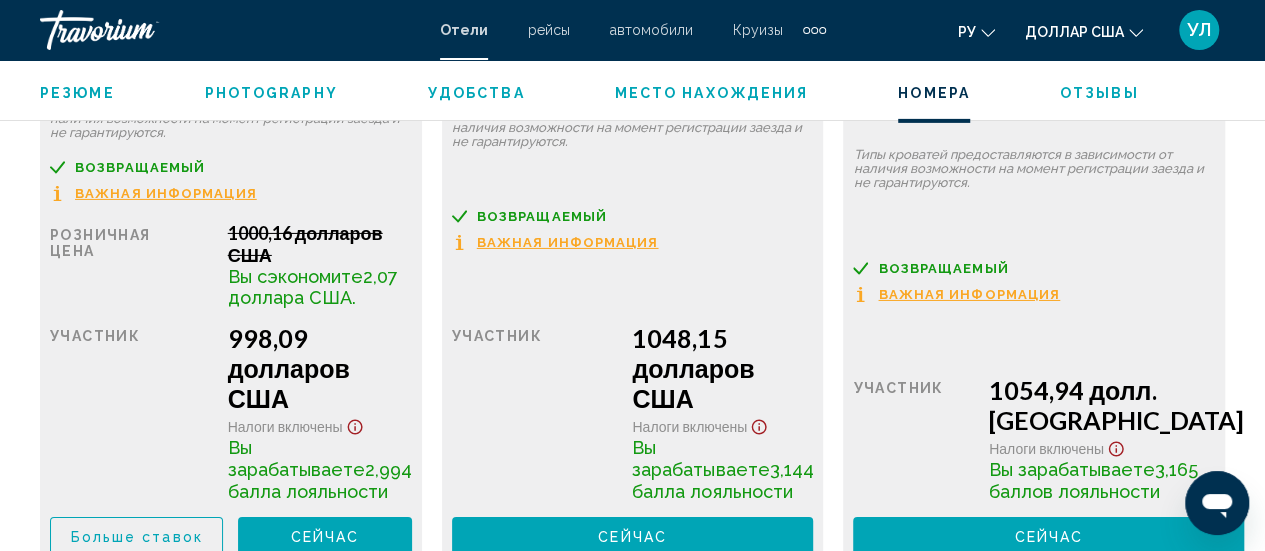 click on "Номер «Lanai Premium» с 2 кроватями размера «queen-size» и видом на сад" at bounding box center (213, -3563) 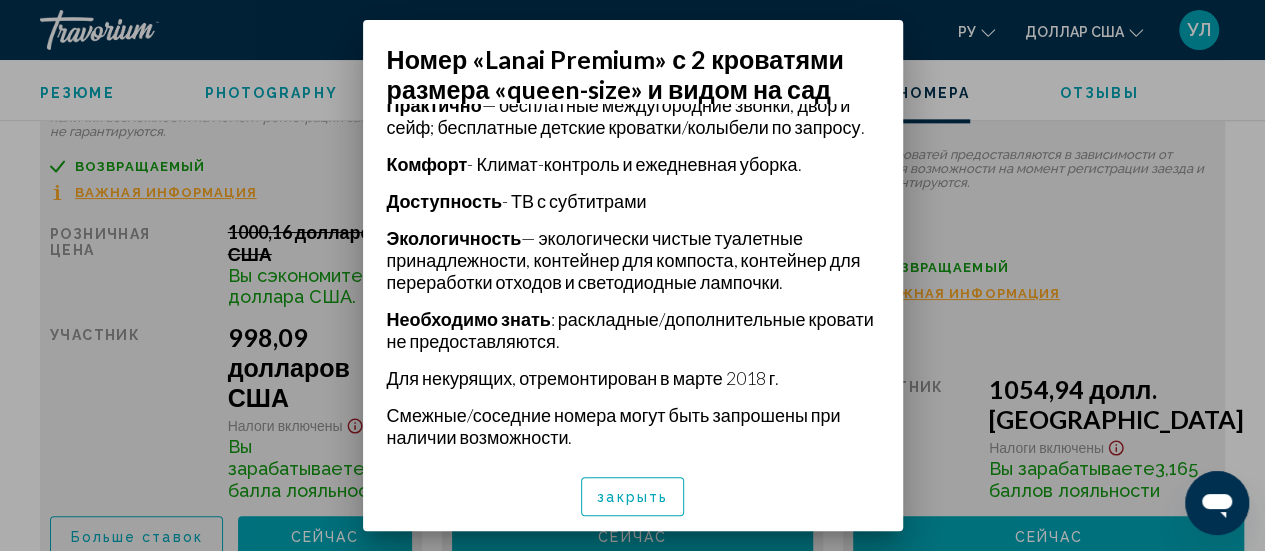 scroll, scrollTop: 784, scrollLeft: 0, axis: vertical 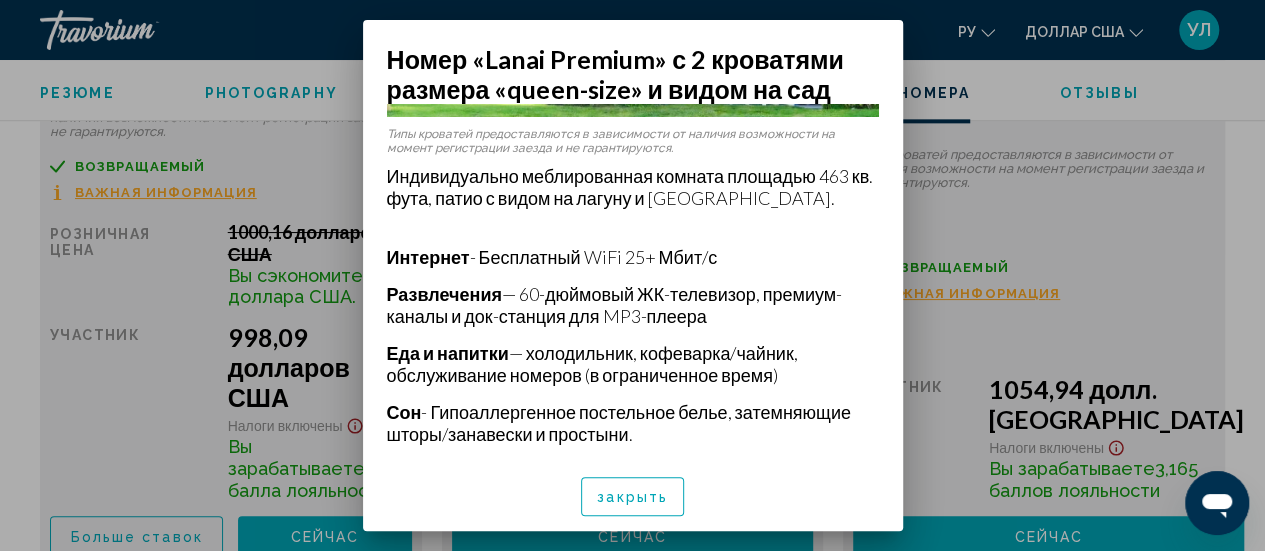 click on "закрыть" at bounding box center [632, 498] 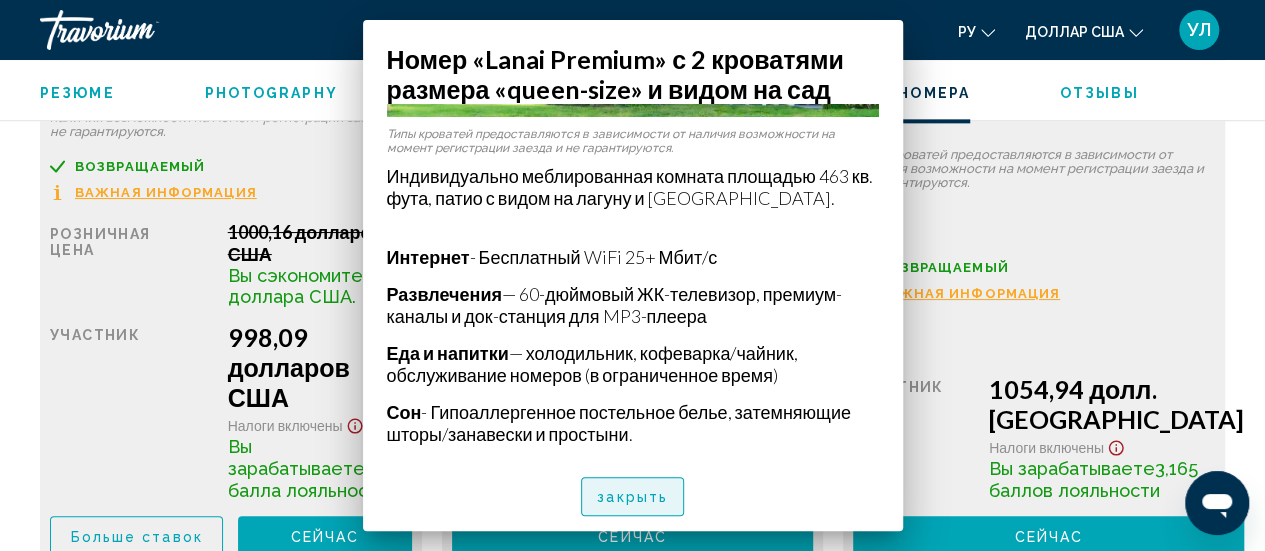 scroll, scrollTop: 7035, scrollLeft: 0, axis: vertical 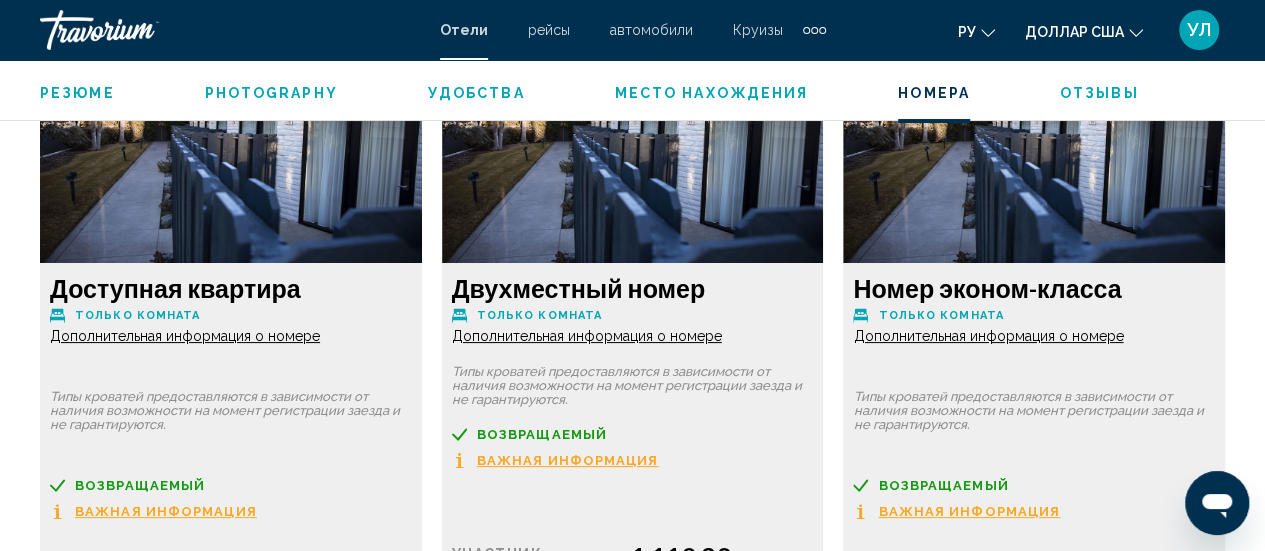click on "Больше ставок" at bounding box center (137, -37) 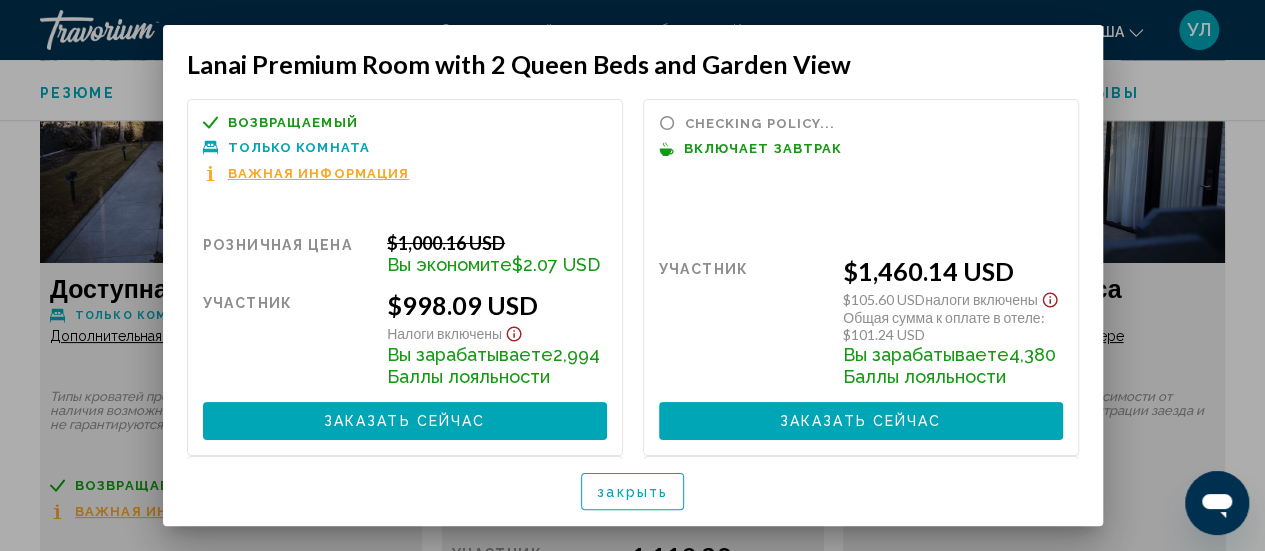 scroll, scrollTop: 0, scrollLeft: 0, axis: both 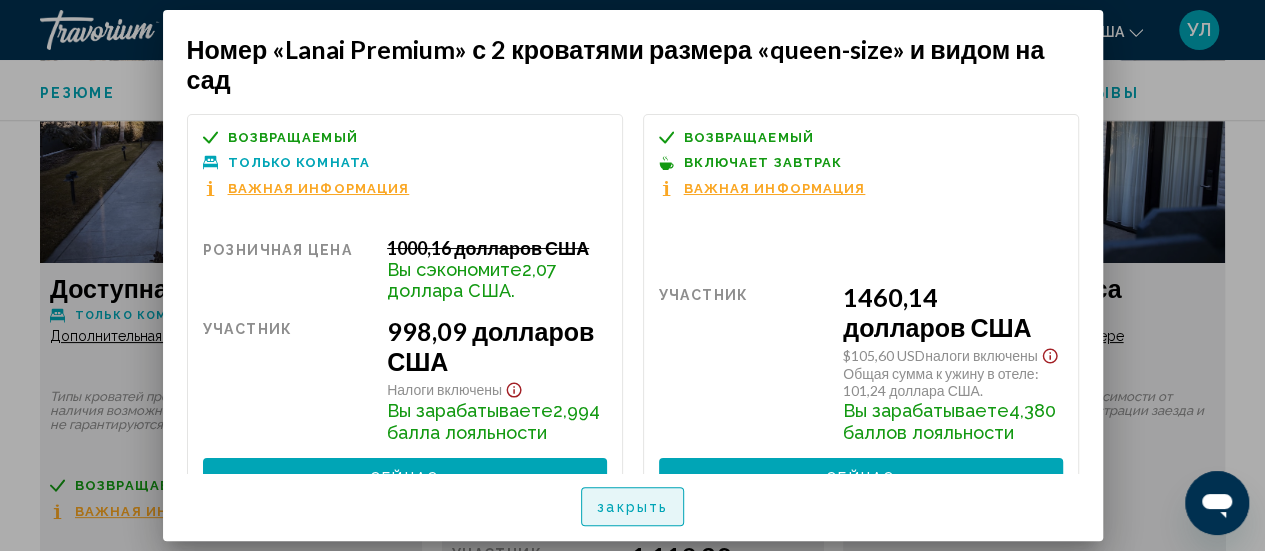 click on "закрыть" at bounding box center (632, 508) 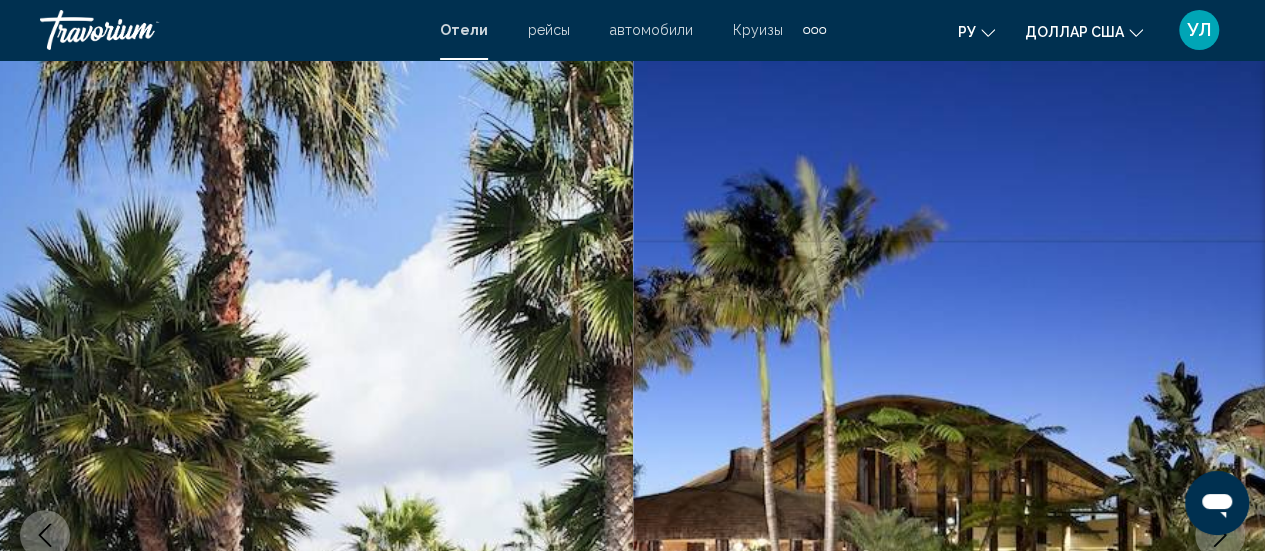 scroll, scrollTop: 7607, scrollLeft: 0, axis: vertical 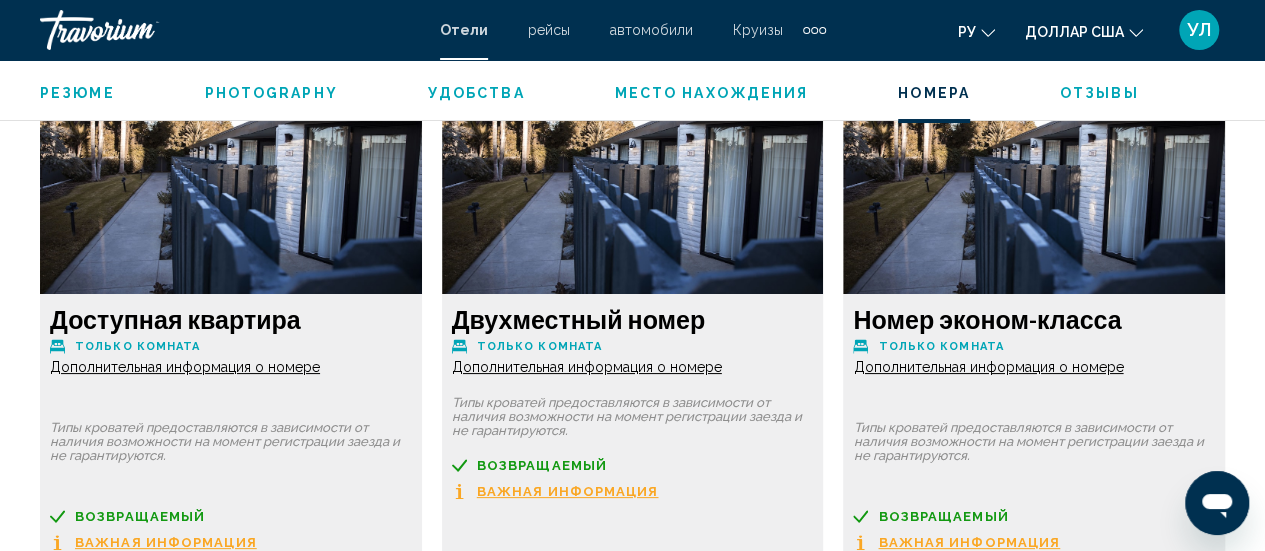 click on "сейчас" at bounding box center (325, -4) 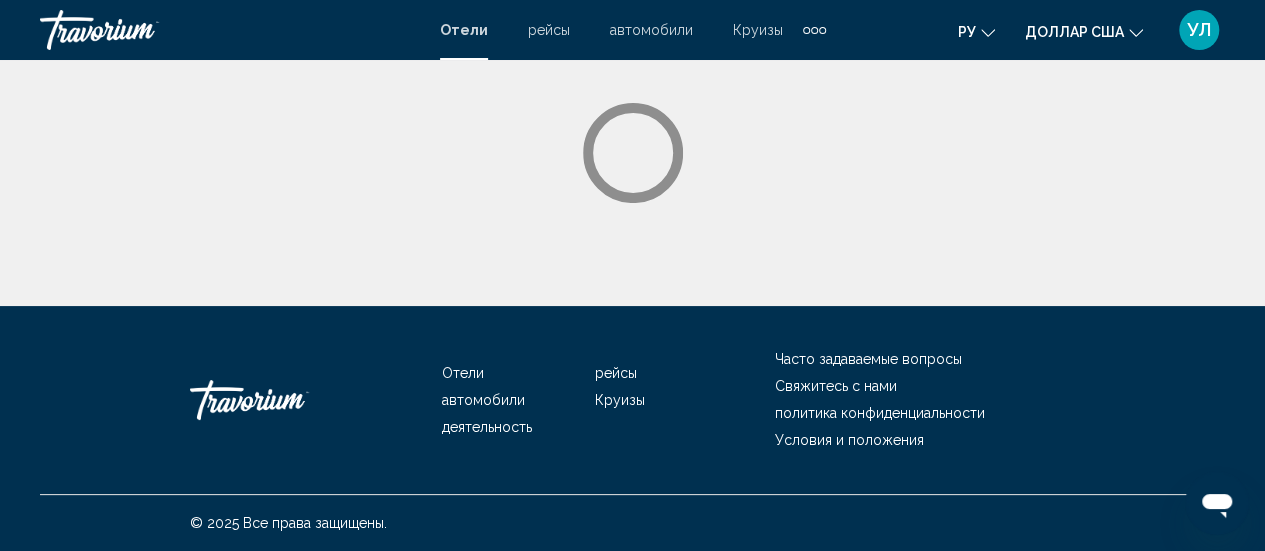 scroll, scrollTop: 0, scrollLeft: 0, axis: both 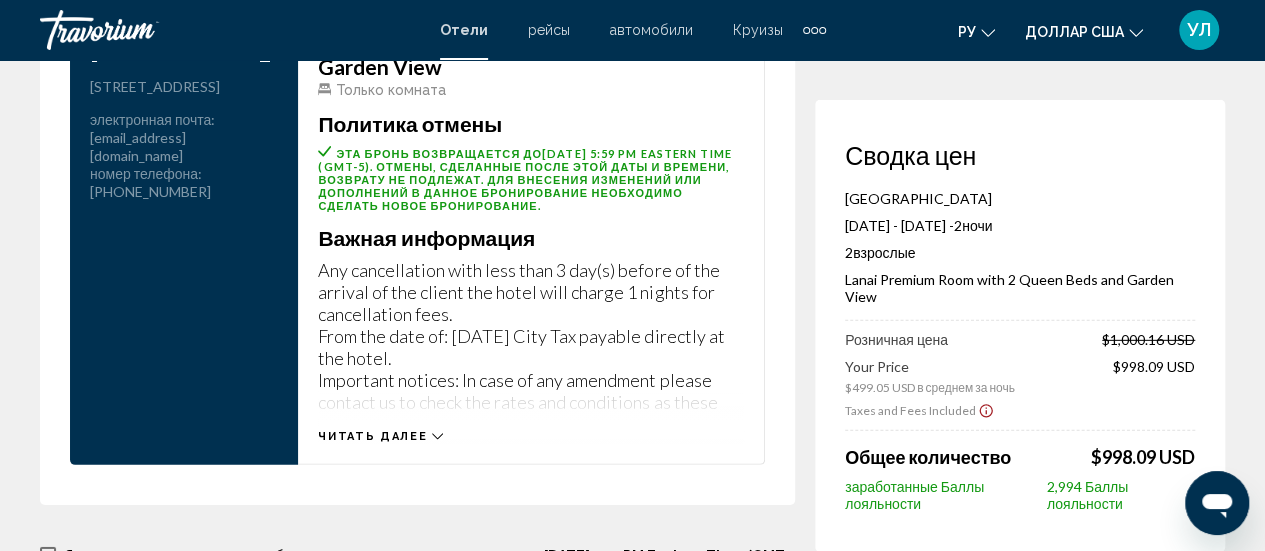 click 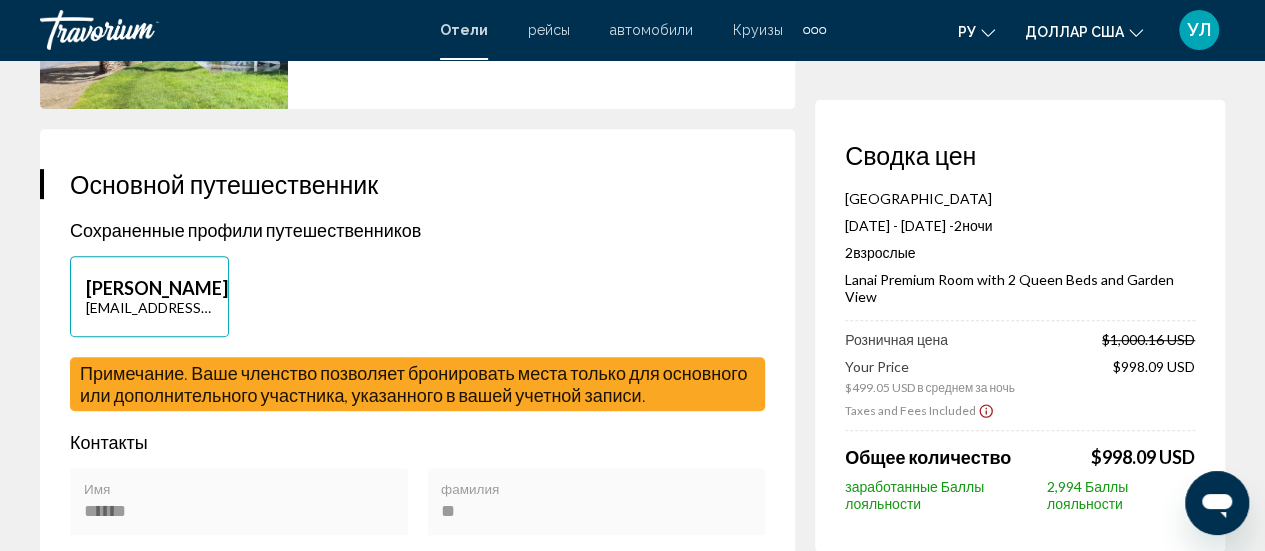 scroll, scrollTop: 0, scrollLeft: 0, axis: both 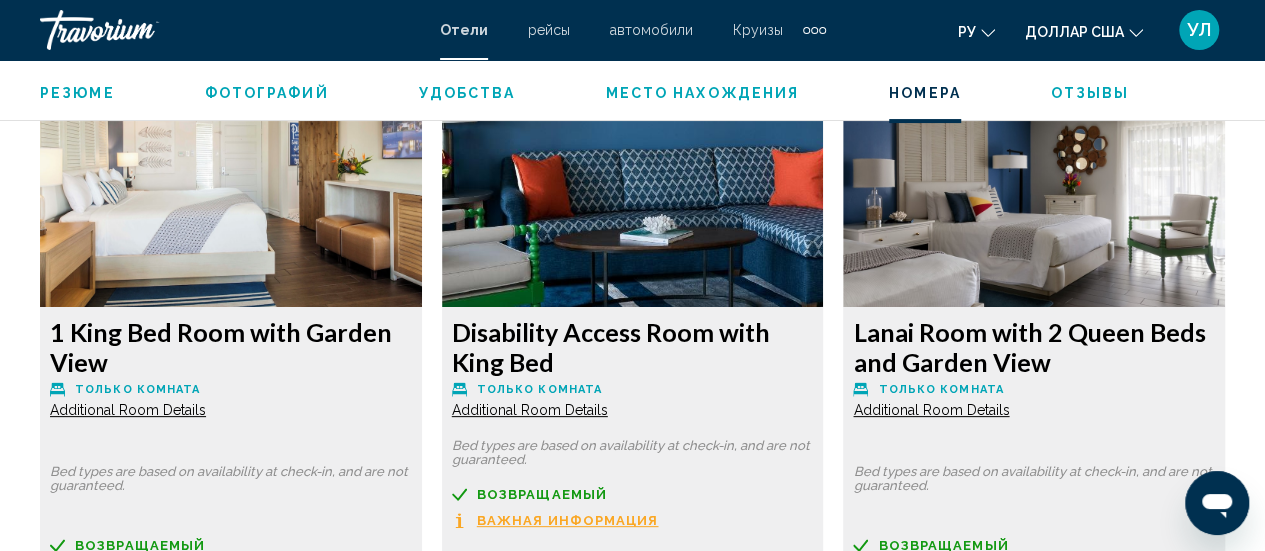 click at bounding box center [231, -611] 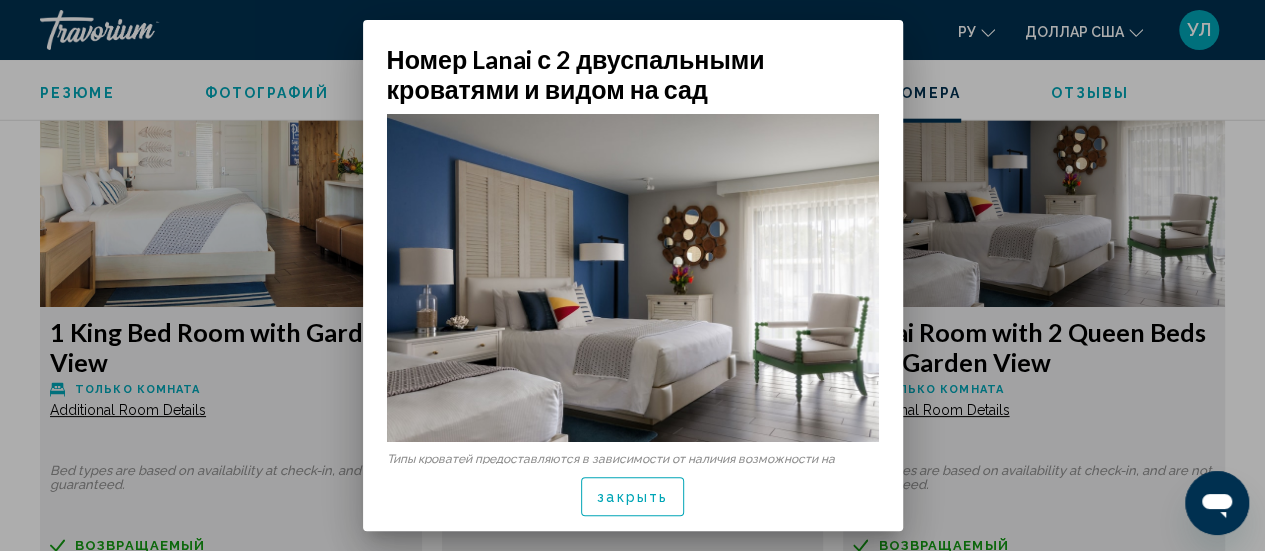 click on "Типы кроватей предоставляются в зависимости от наличия возможности на момент регистрации заезда и не гарантируются. 2 двуспальные кровати Индивидуально меблированная комната площадью 460 кв. футов, патио с видом на сад Интернет  - Бесплатный WiFi 25+ Мбит/с Развлечения  — 60-дюймовый ЖК-телевизор, премиум-каналы и док-станция для MP3-плеера Еда и напитки  — холодильник, кофеварка/чайник, обслуживание номеров (в ограниченное время) Сон  - Гипоаллергенное постельное белье, затемняющие шторы/занавески и простыни. Ванная комната Практично Комфорт Доступность" at bounding box center (633, 283) 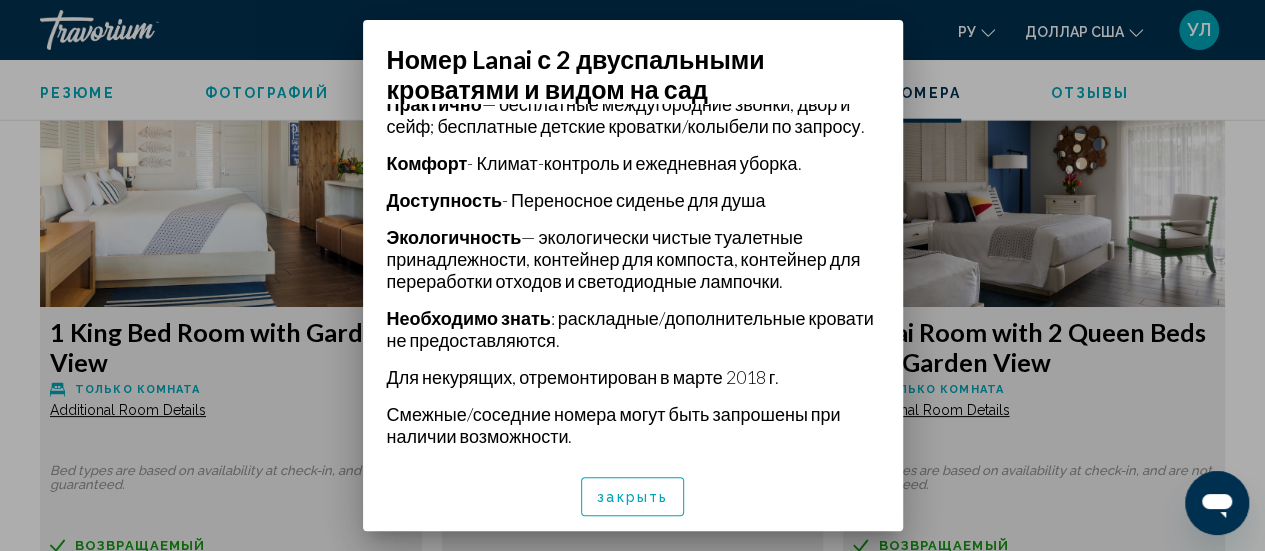 scroll, scrollTop: 820, scrollLeft: 0, axis: vertical 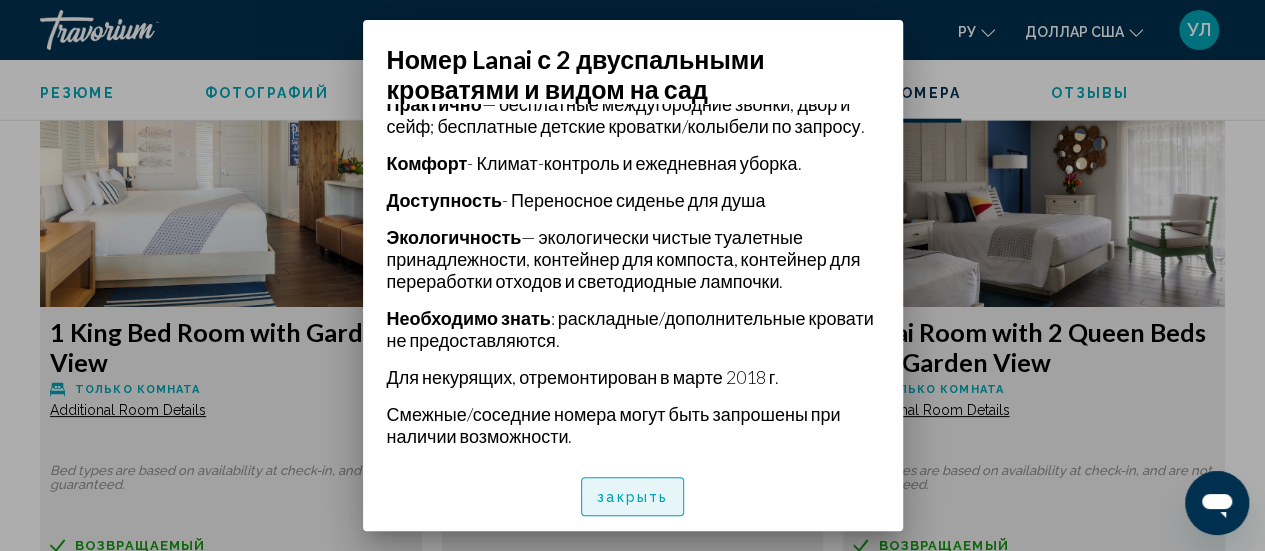 click on "закрыть" at bounding box center (632, 496) 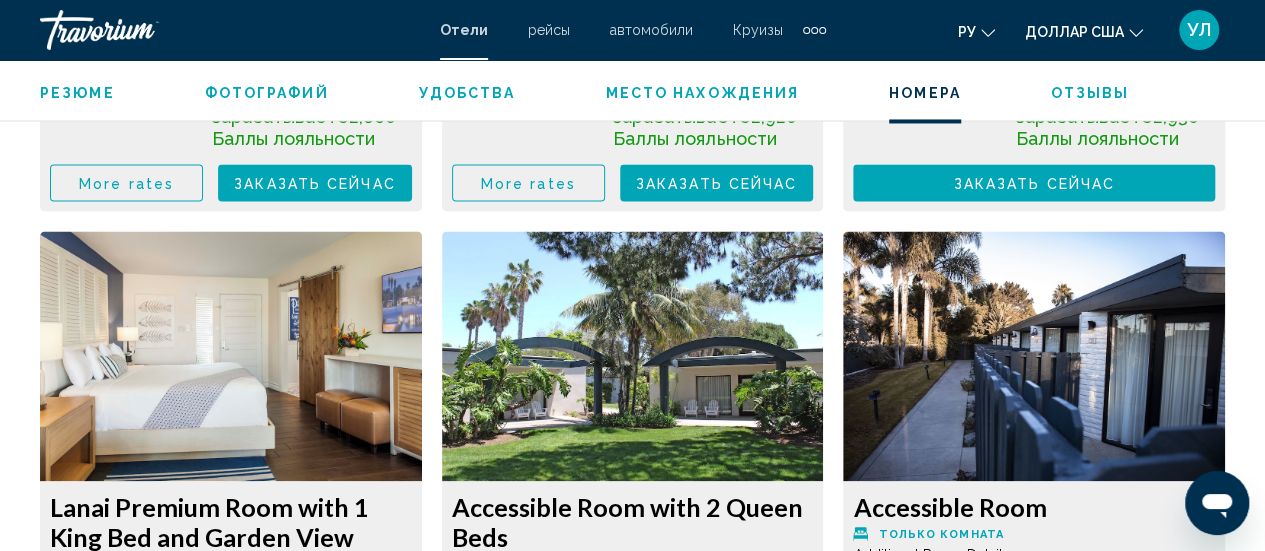 scroll, scrollTop: 5542, scrollLeft: 0, axis: vertical 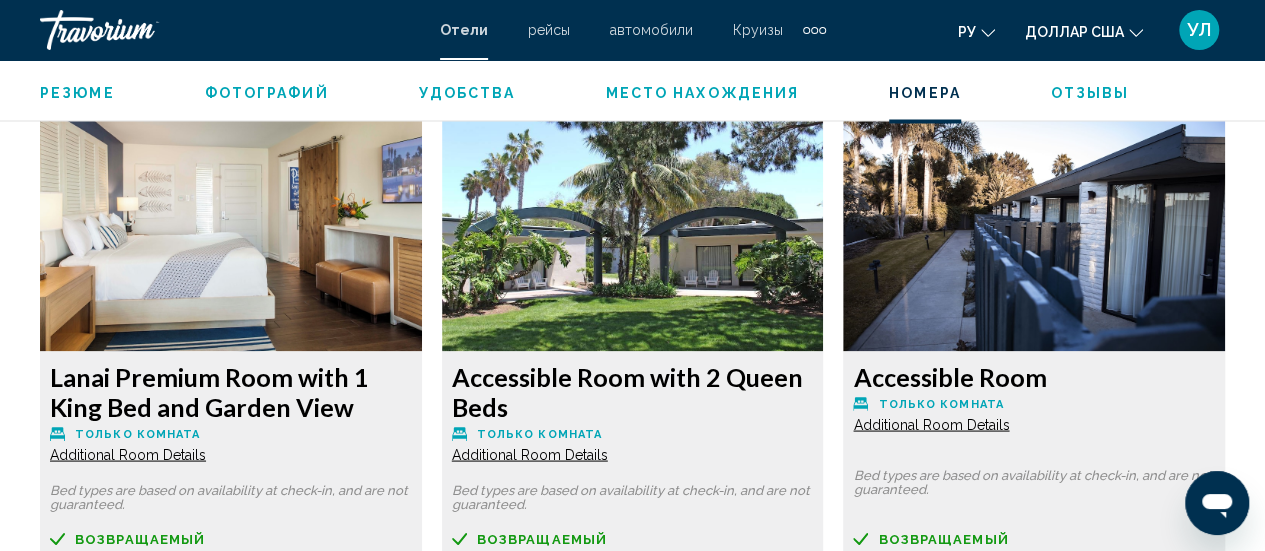 click on "Lanai Premium Room with 1 King Bed and Garden View" at bounding box center [231, -2070] 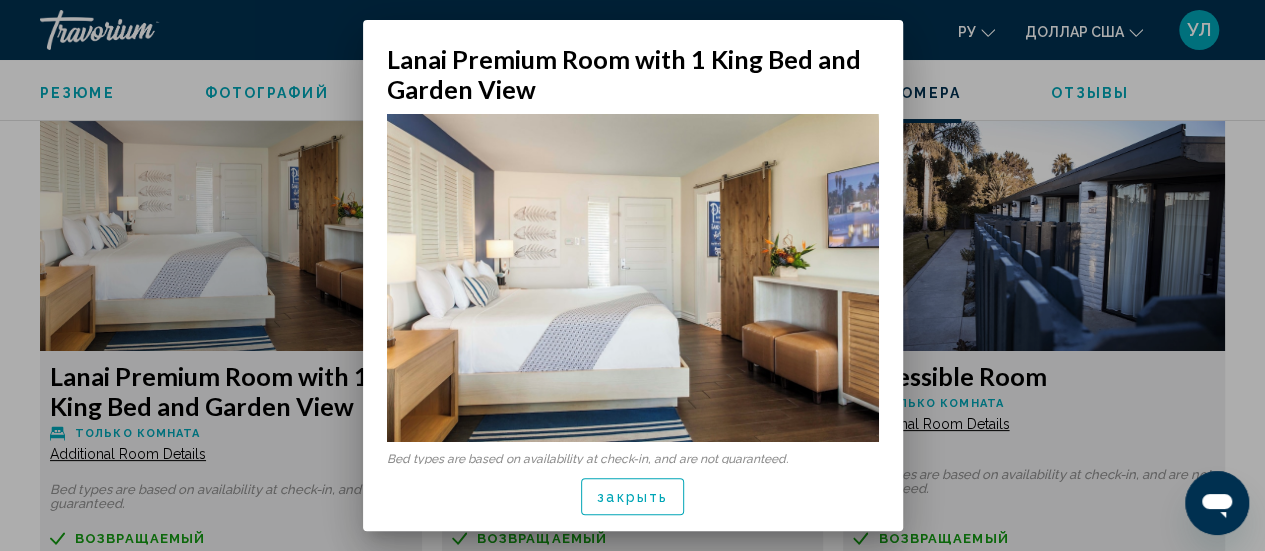 scroll, scrollTop: 0, scrollLeft: 0, axis: both 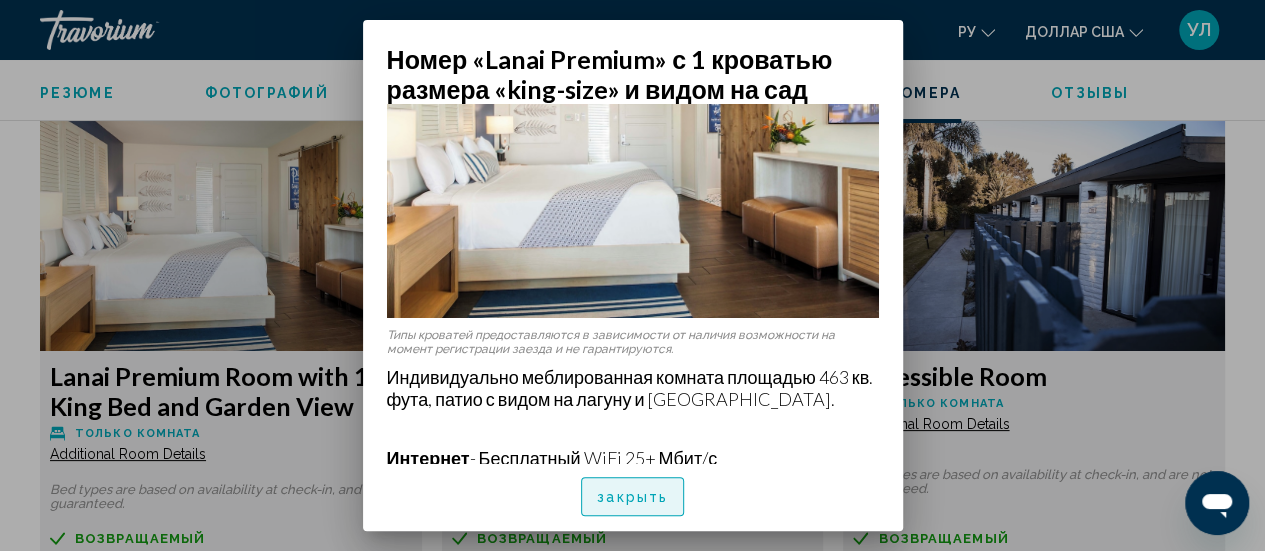 click on "закрыть" at bounding box center [632, 498] 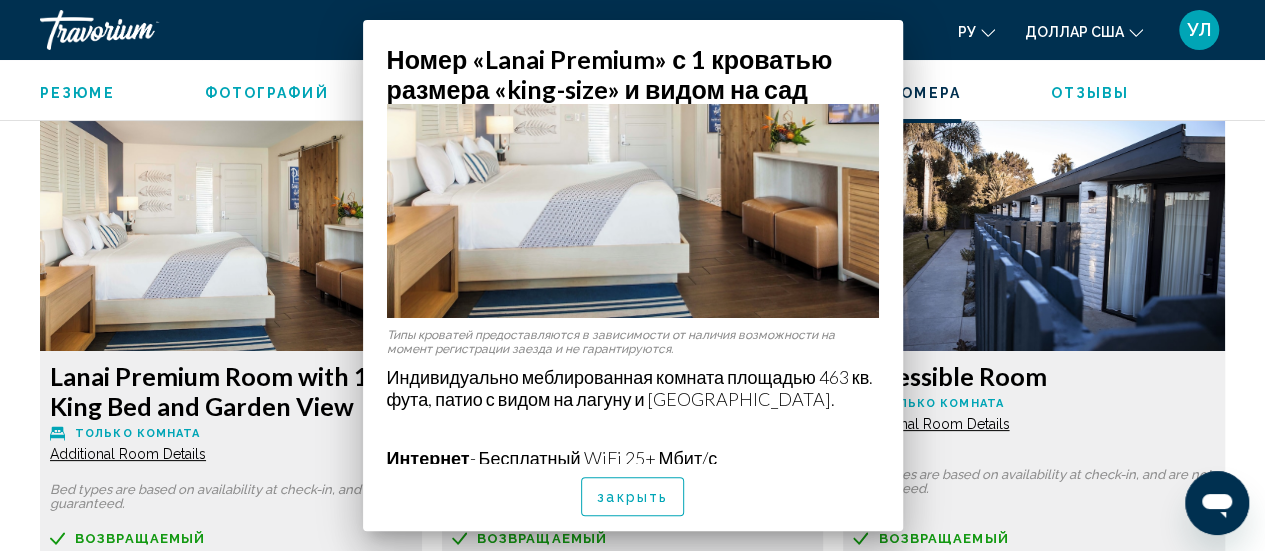 scroll, scrollTop: 5542, scrollLeft: 0, axis: vertical 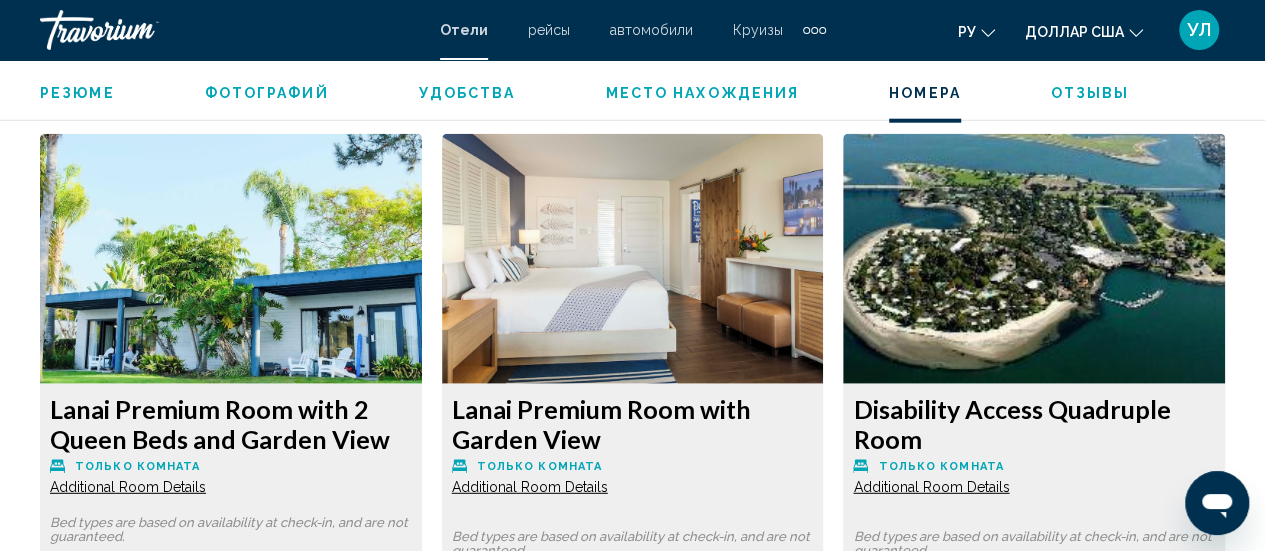 click on "Additional Room Details" at bounding box center [128, -2767] 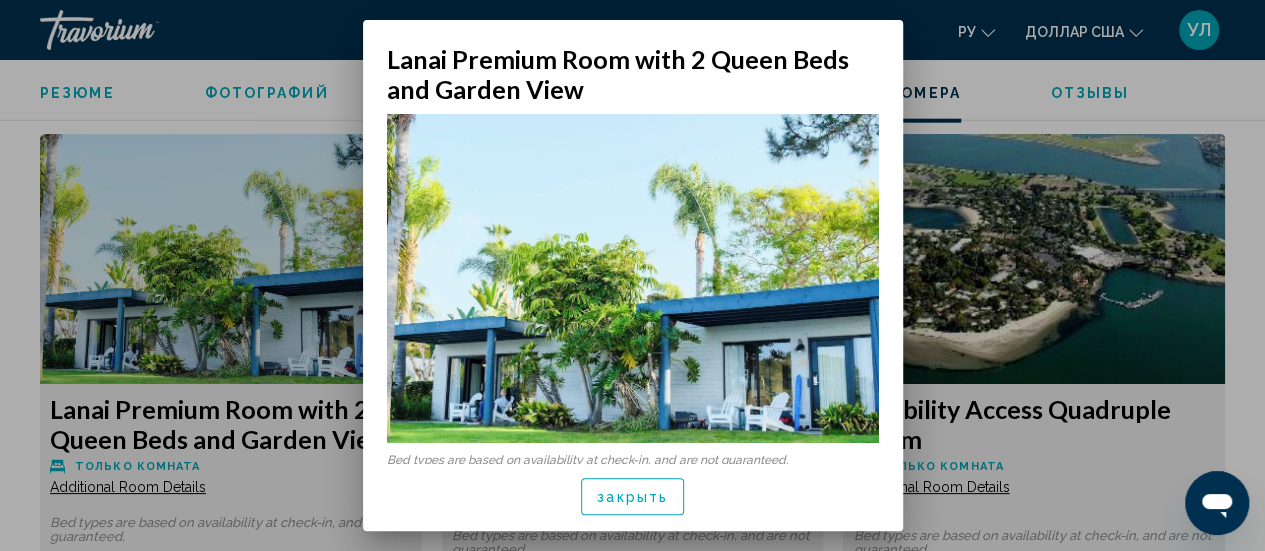 scroll, scrollTop: 0, scrollLeft: 0, axis: both 